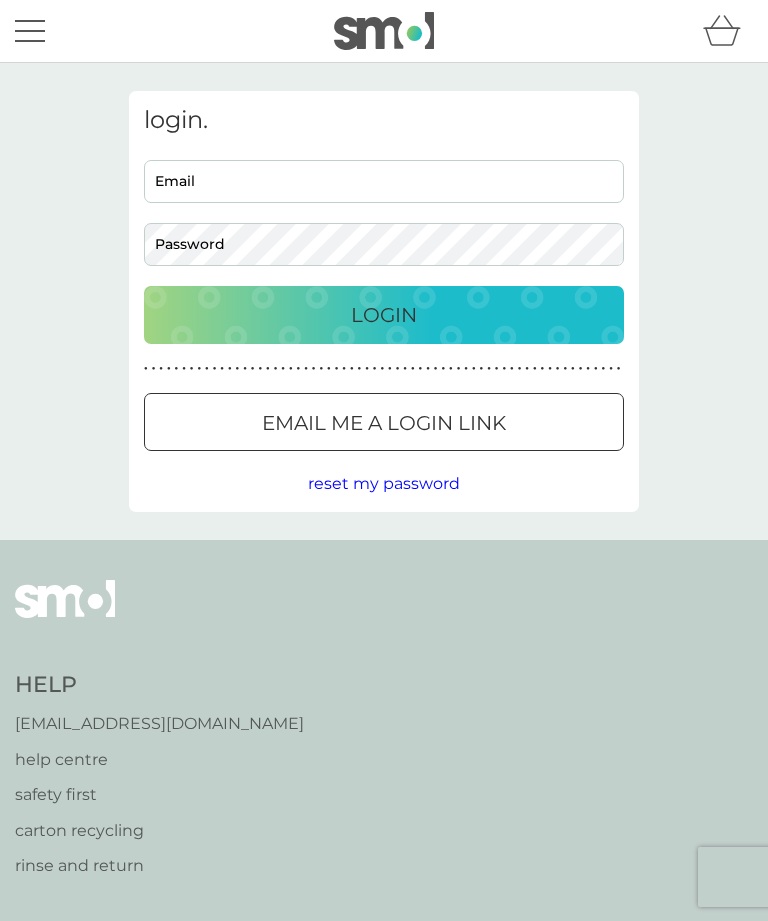 scroll, scrollTop: 0, scrollLeft: 0, axis: both 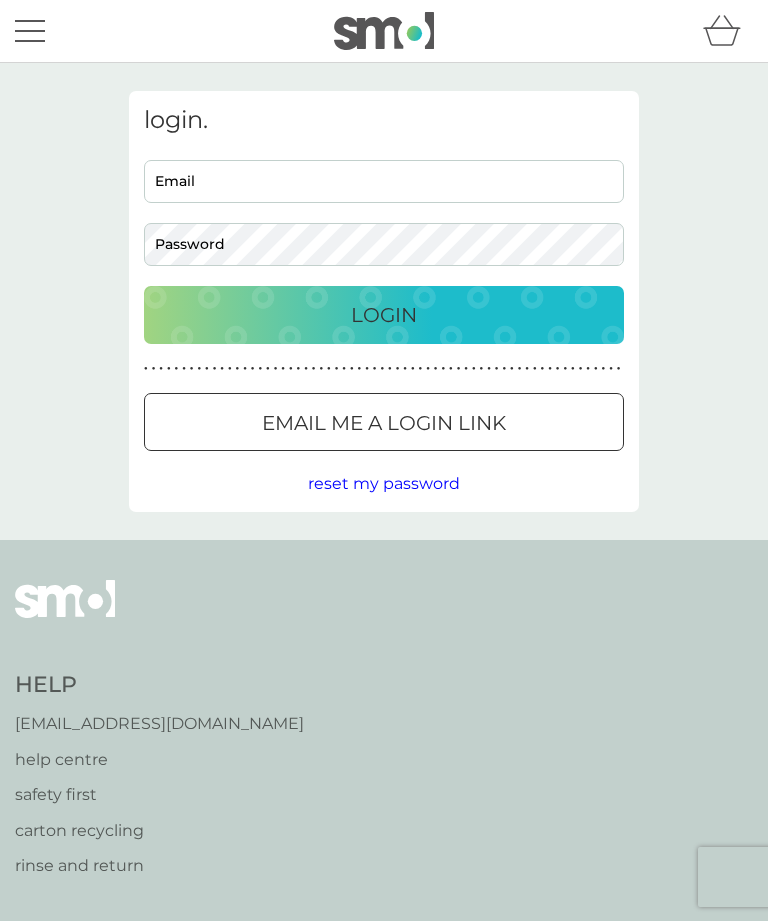 click on "Email" at bounding box center (384, 181) 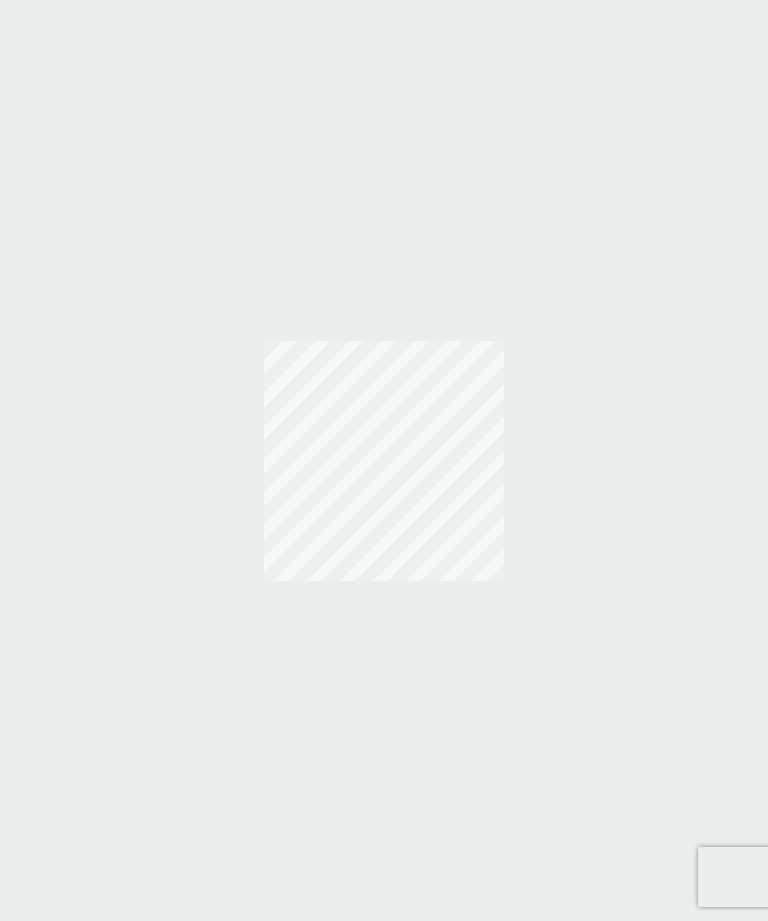 scroll, scrollTop: 0, scrollLeft: 0, axis: both 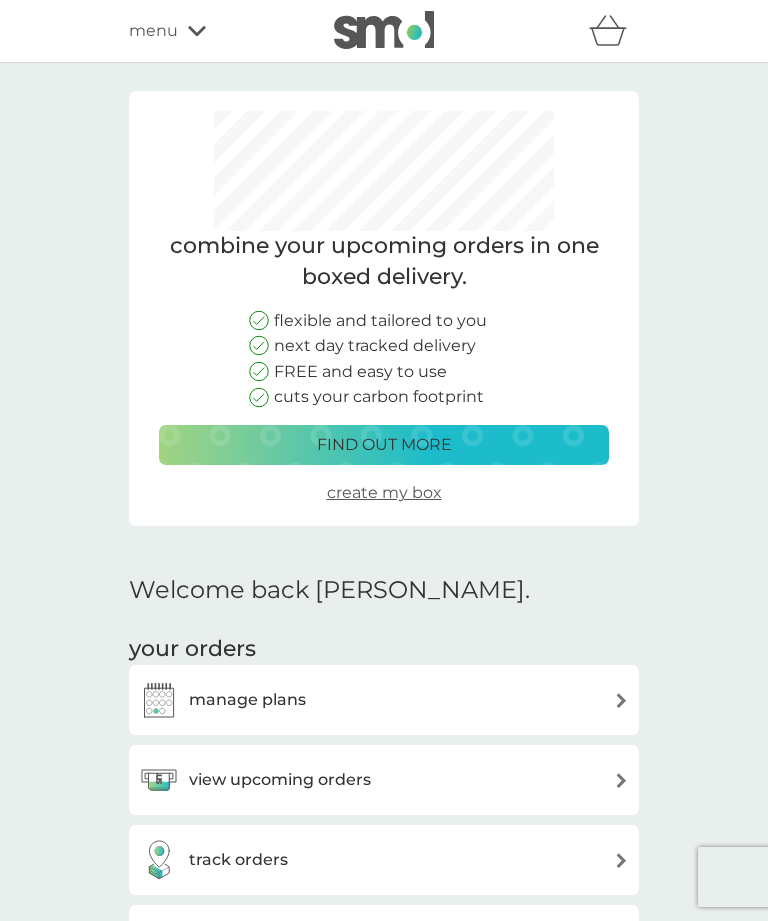 click on "menu" at bounding box center (214, 31) 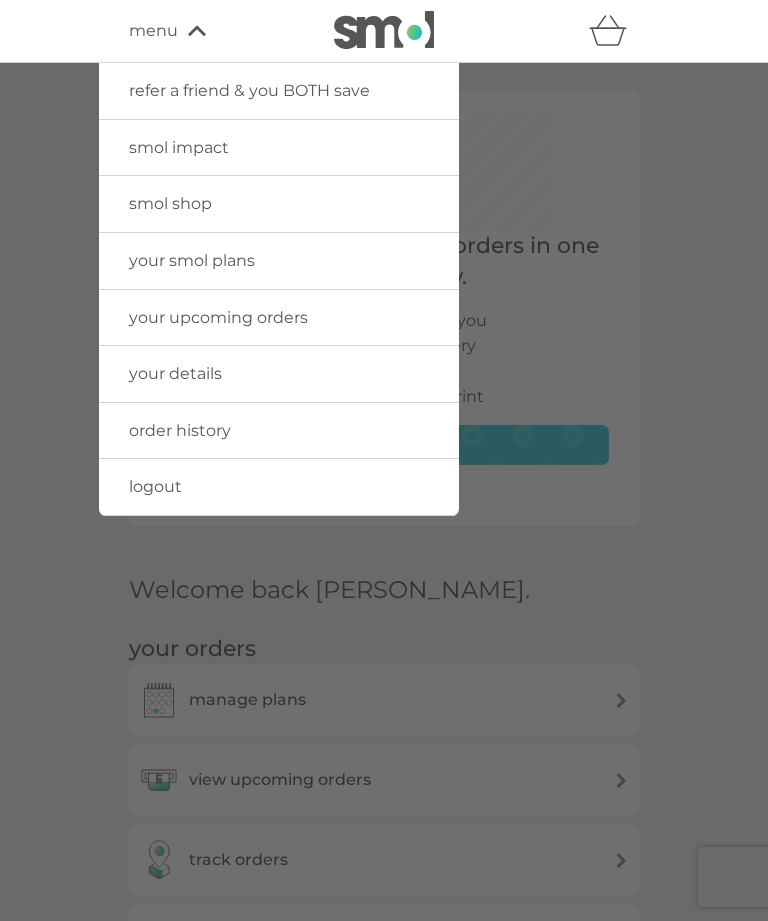 click on "smol shop" at bounding box center [279, 204] 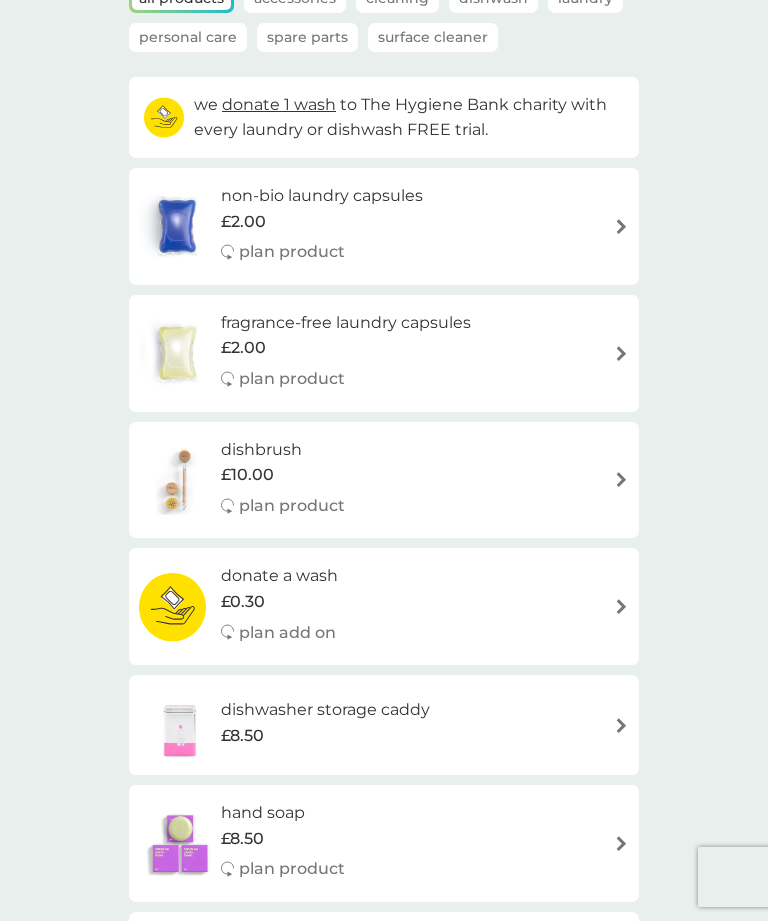 scroll, scrollTop: 0, scrollLeft: 0, axis: both 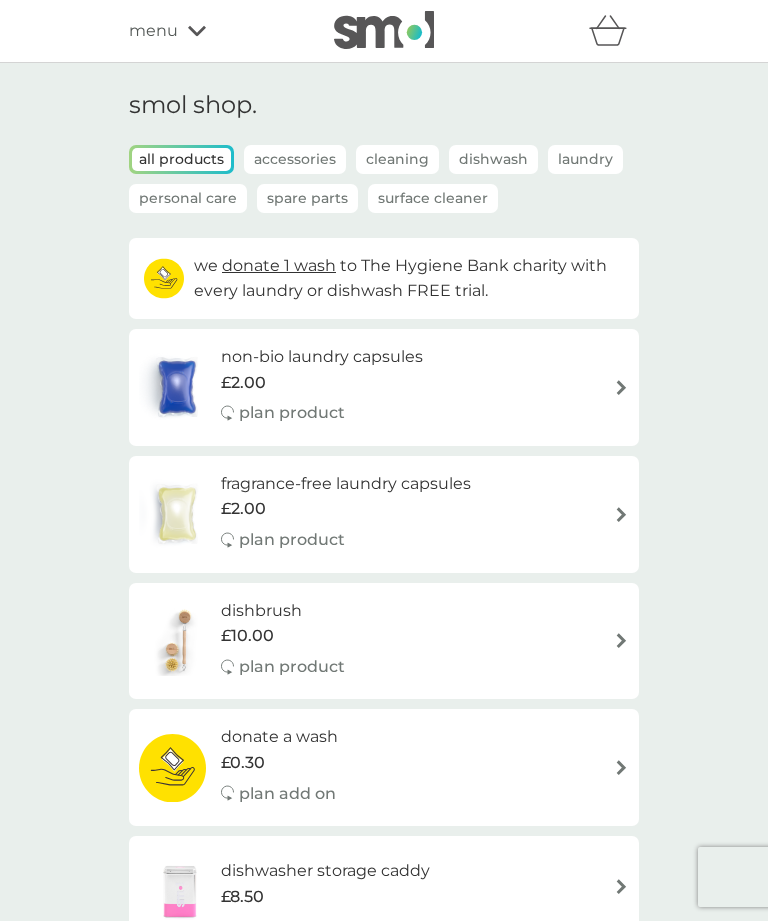 click on "menu" at bounding box center [214, 31] 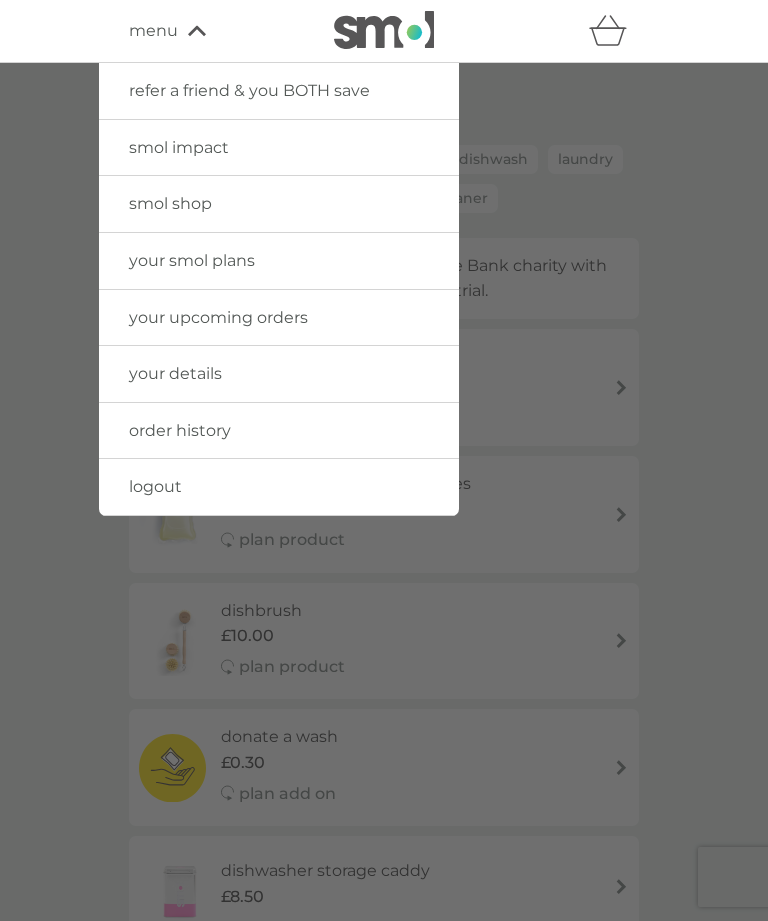 click on "your smol plans" at bounding box center (279, 261) 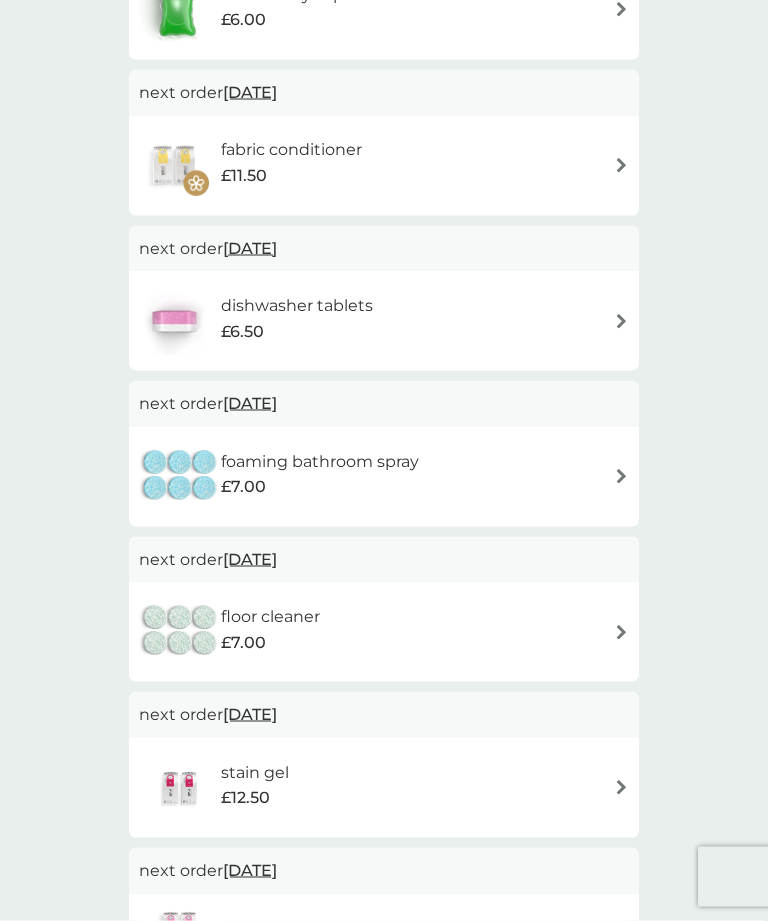 scroll, scrollTop: 816, scrollLeft: 0, axis: vertical 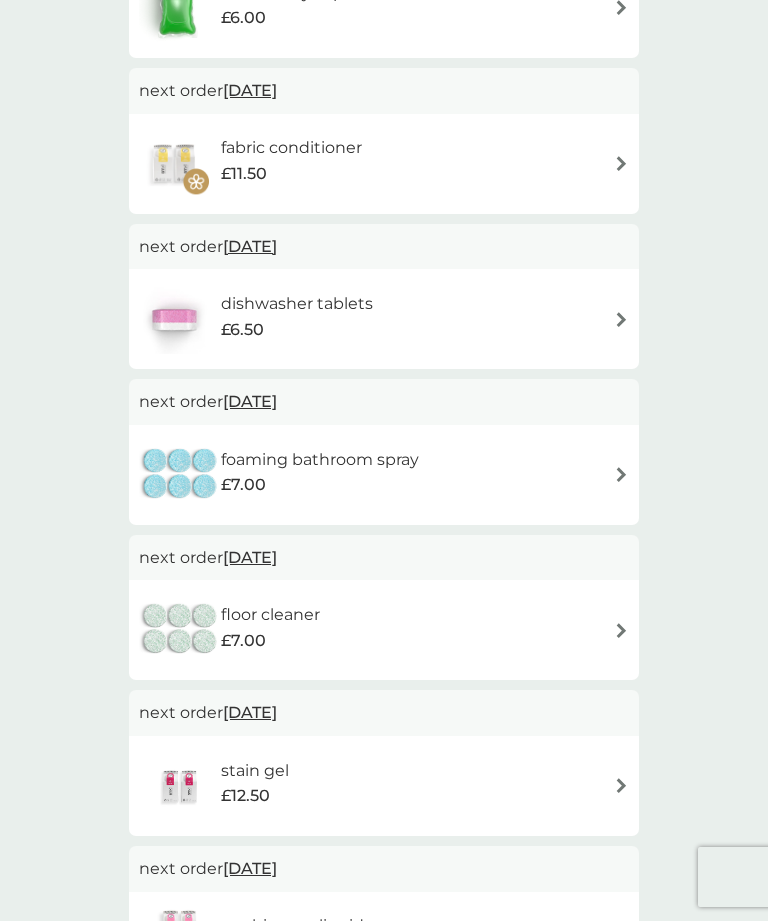 click on "floor cleaner £7.00" at bounding box center (280, 630) 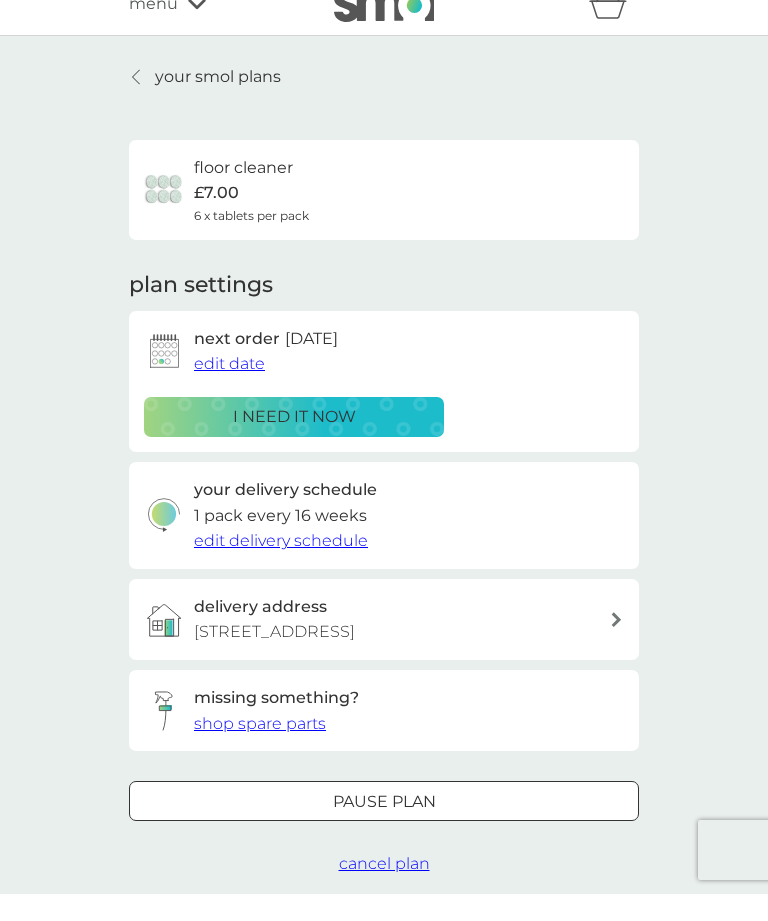 scroll, scrollTop: 28, scrollLeft: 0, axis: vertical 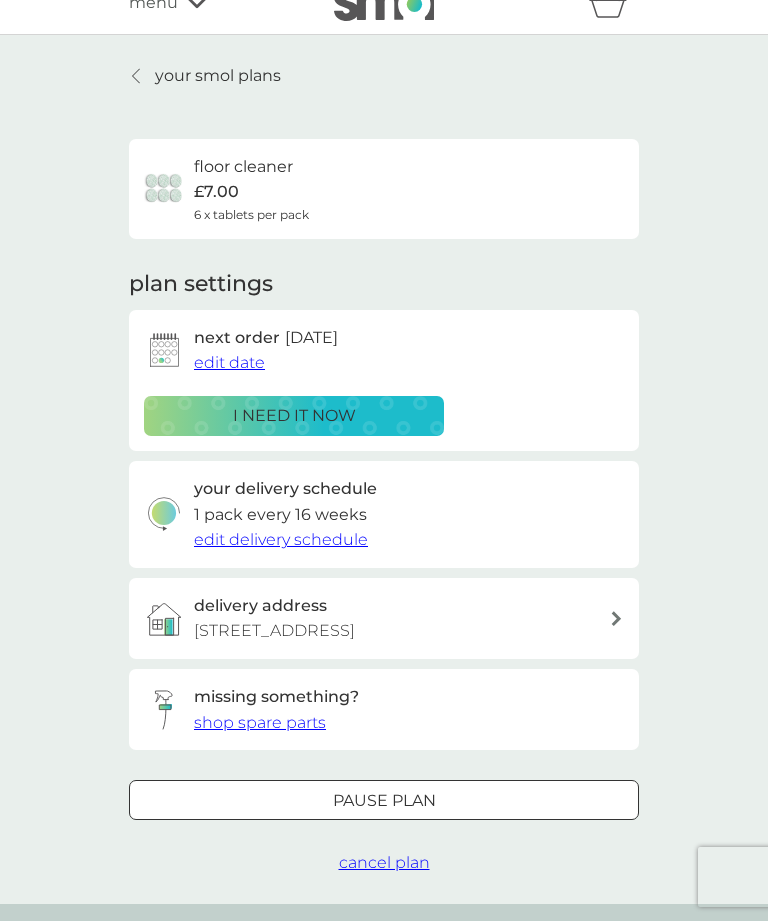 click on "edit date" at bounding box center [229, 362] 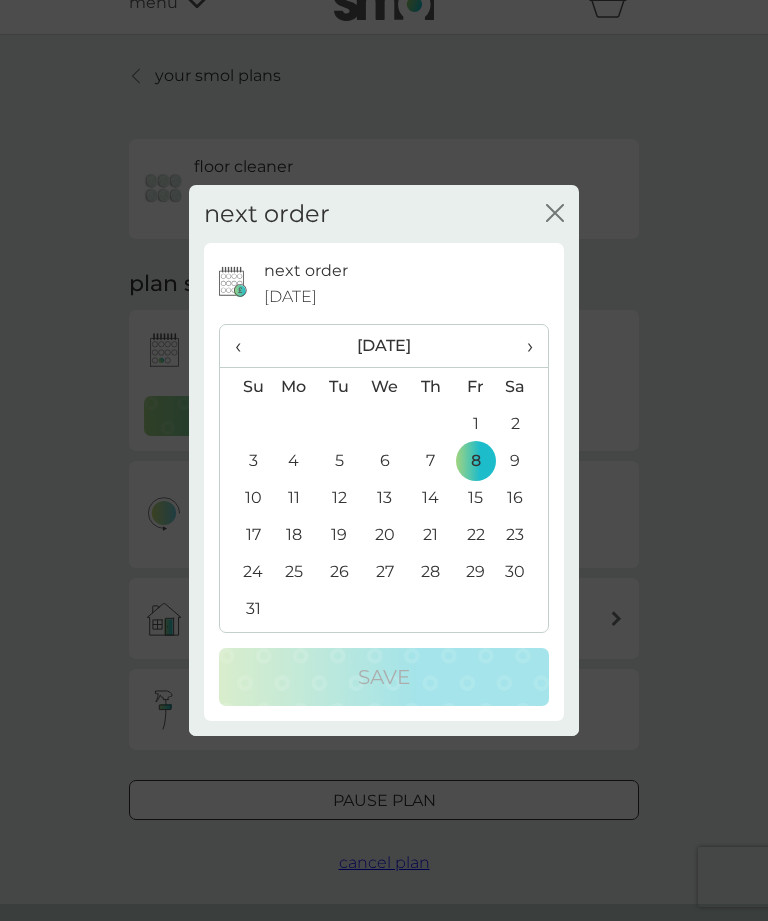 click on "›" at bounding box center [523, 346] 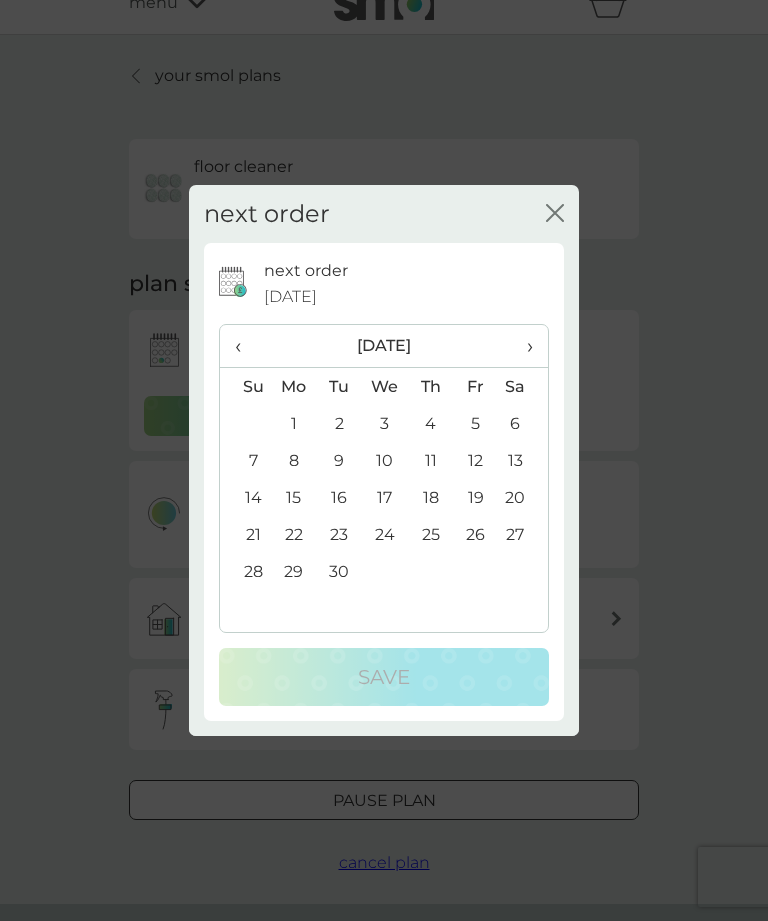 click on "1" at bounding box center (294, 423) 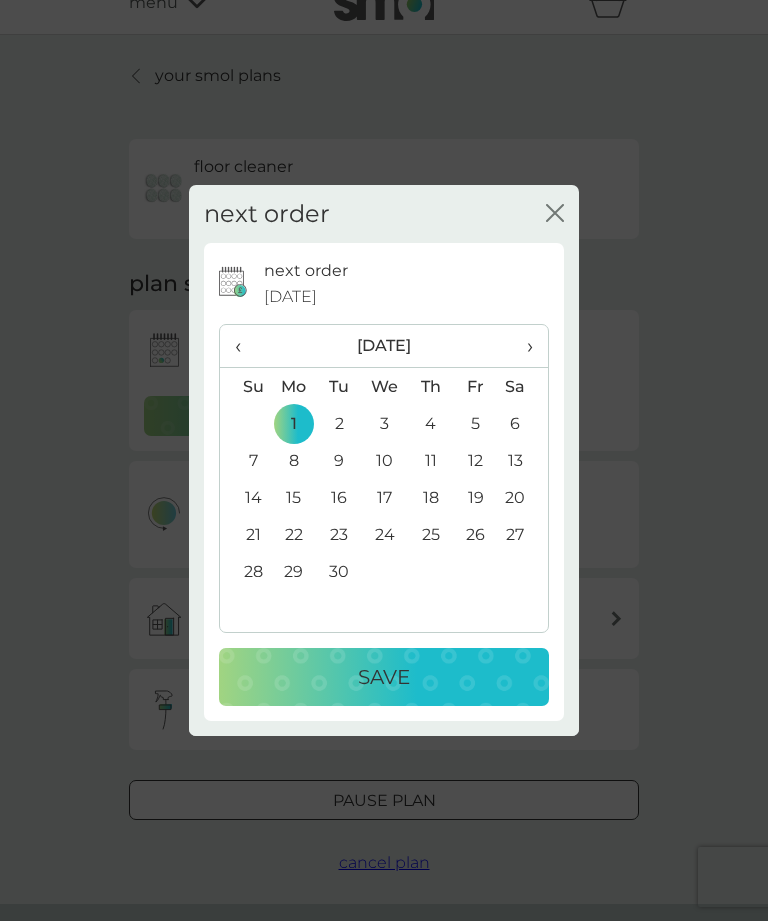 click on "Save" at bounding box center (384, 677) 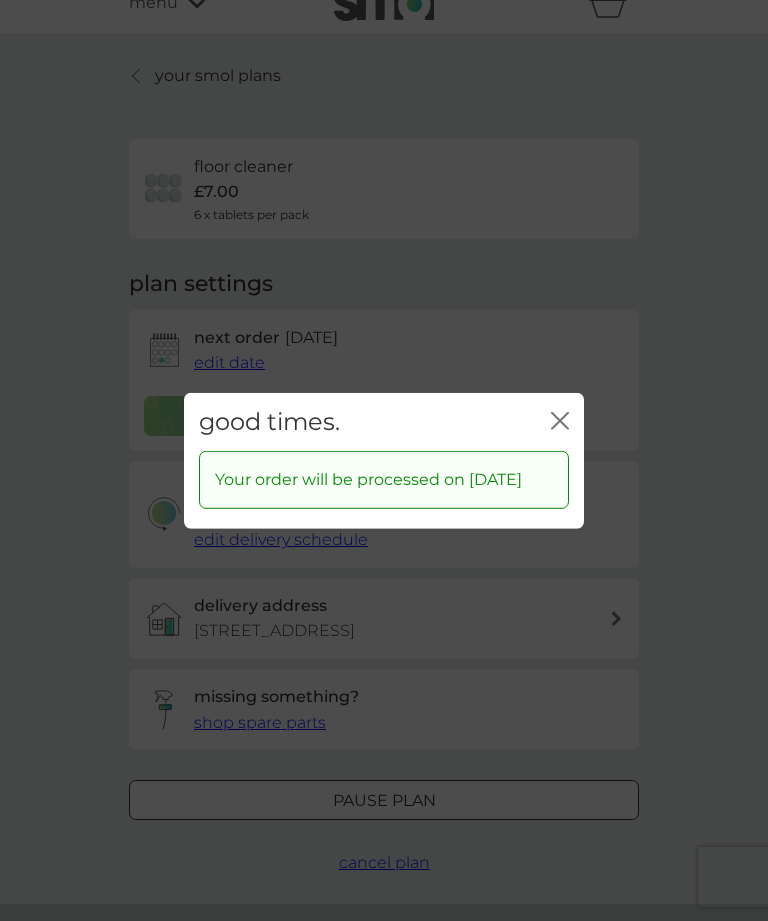click on "close" 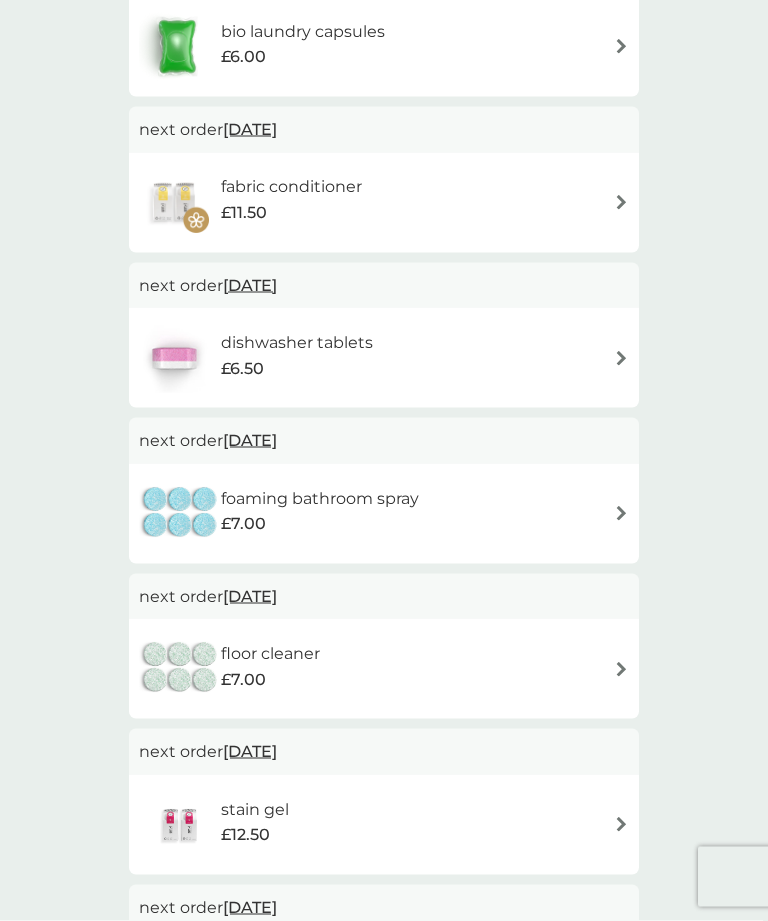 scroll, scrollTop: 773, scrollLeft: 0, axis: vertical 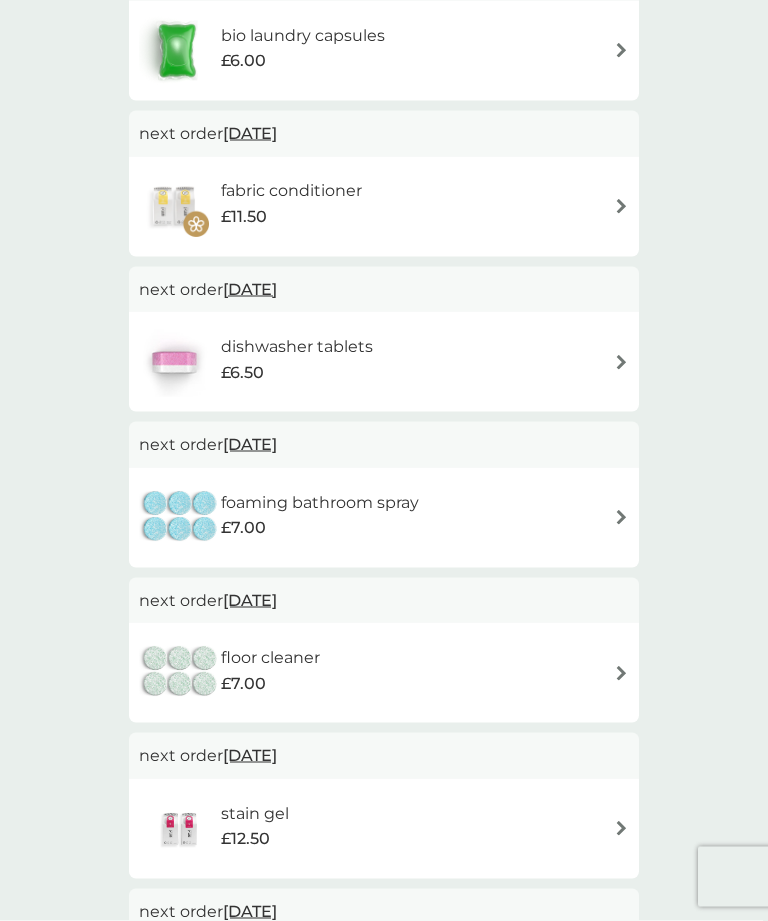 click on "foaming bathroom spray £7.00" at bounding box center [384, 518] 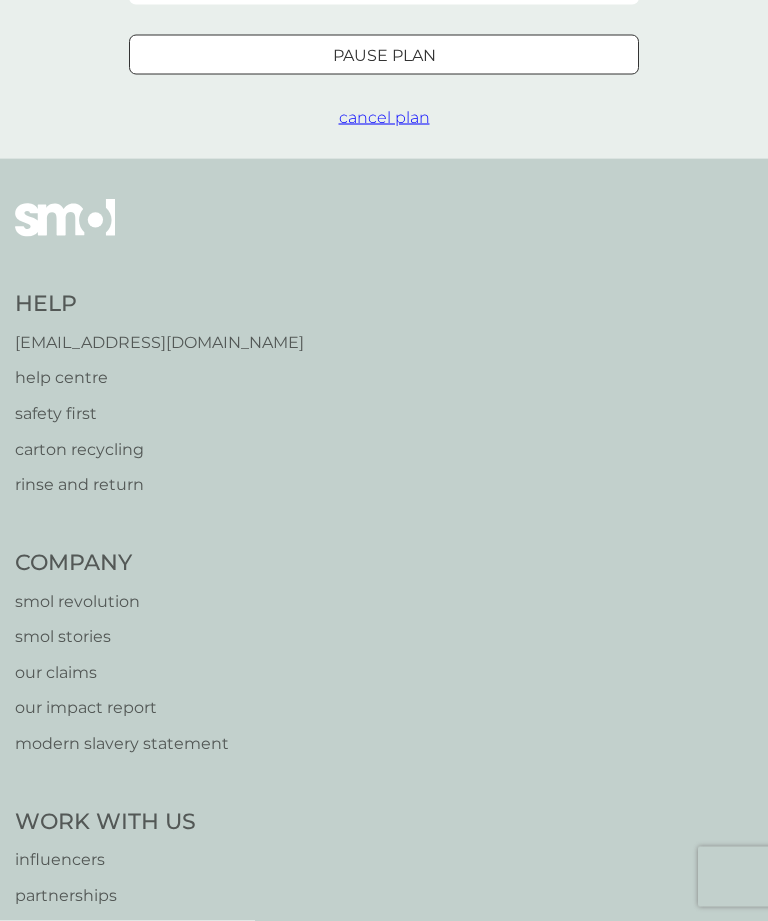 scroll, scrollTop: 0, scrollLeft: 0, axis: both 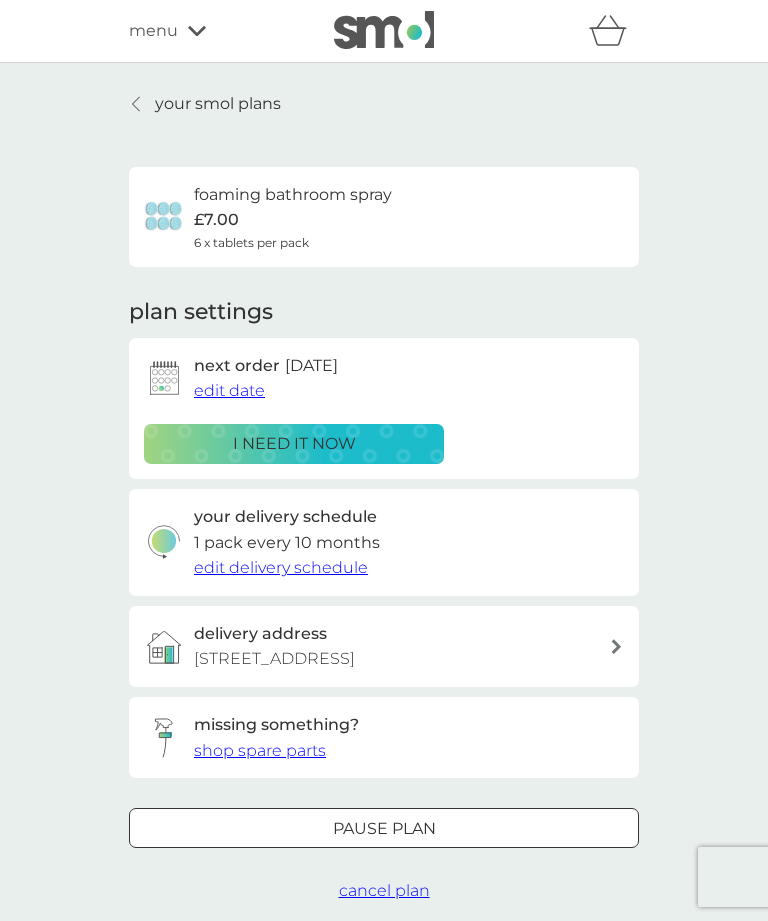 click on "edit date" at bounding box center (229, 390) 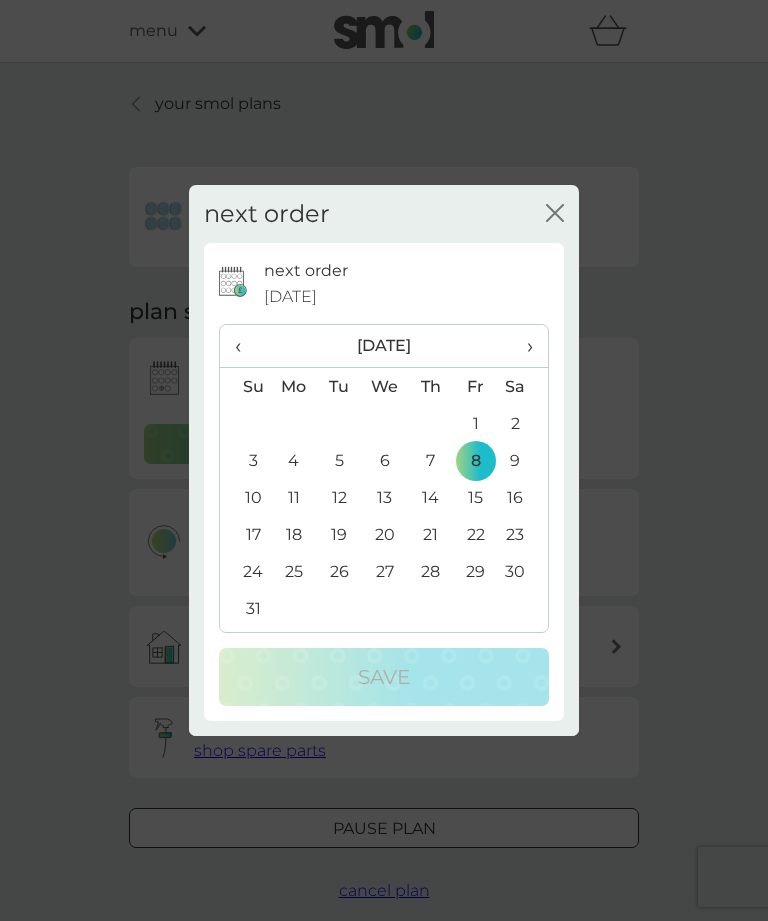 click on "›" at bounding box center [523, 346] 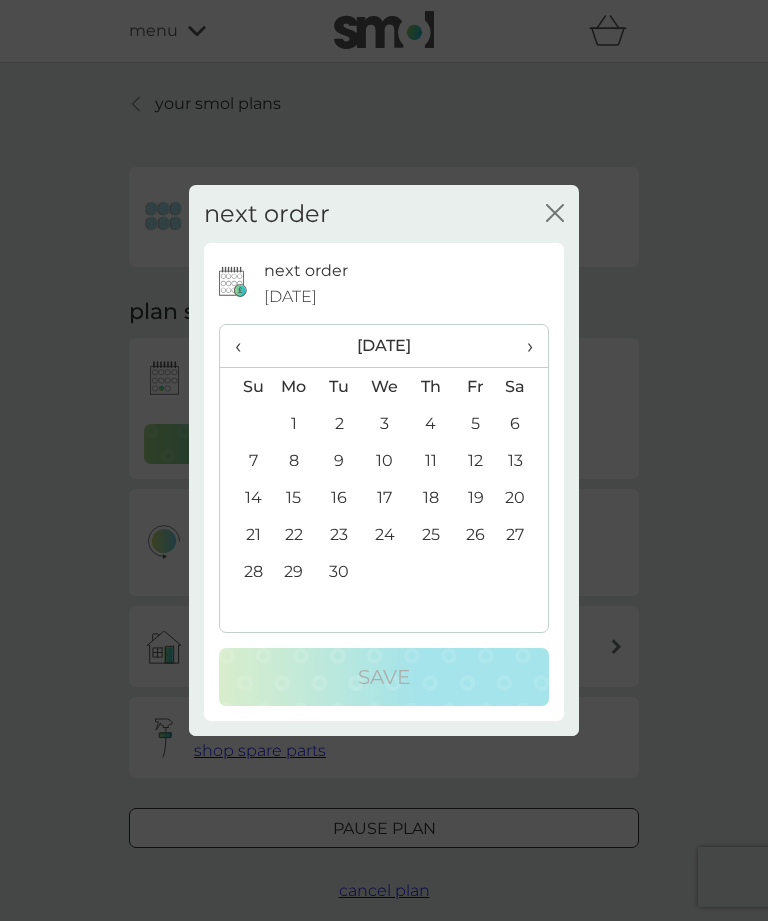 click on "1" at bounding box center [294, 423] 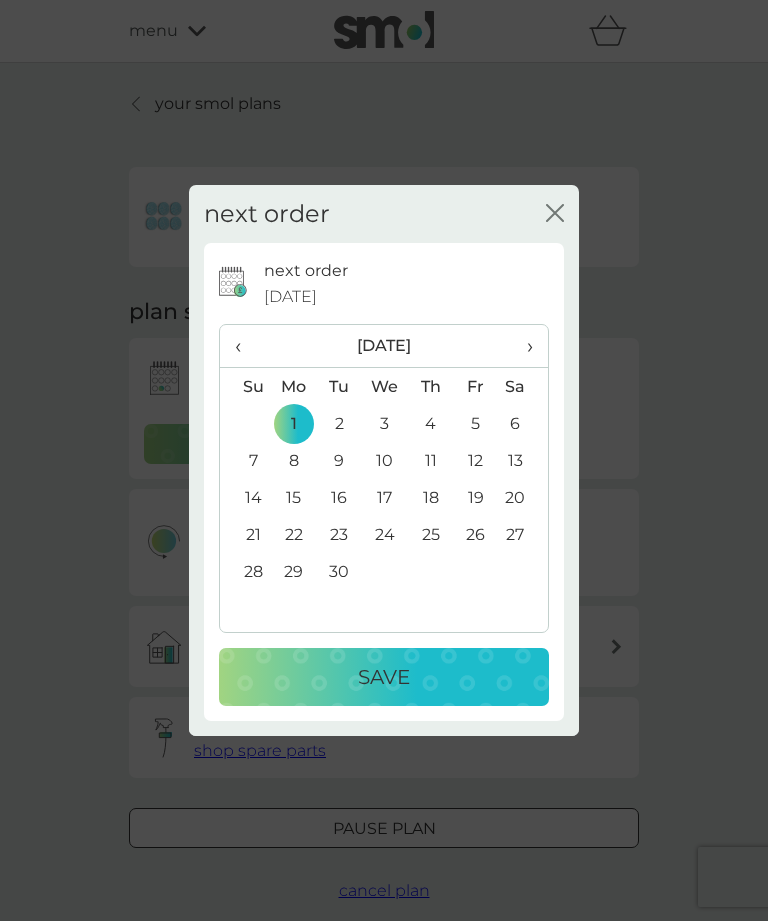 click on "Save" at bounding box center [384, 677] 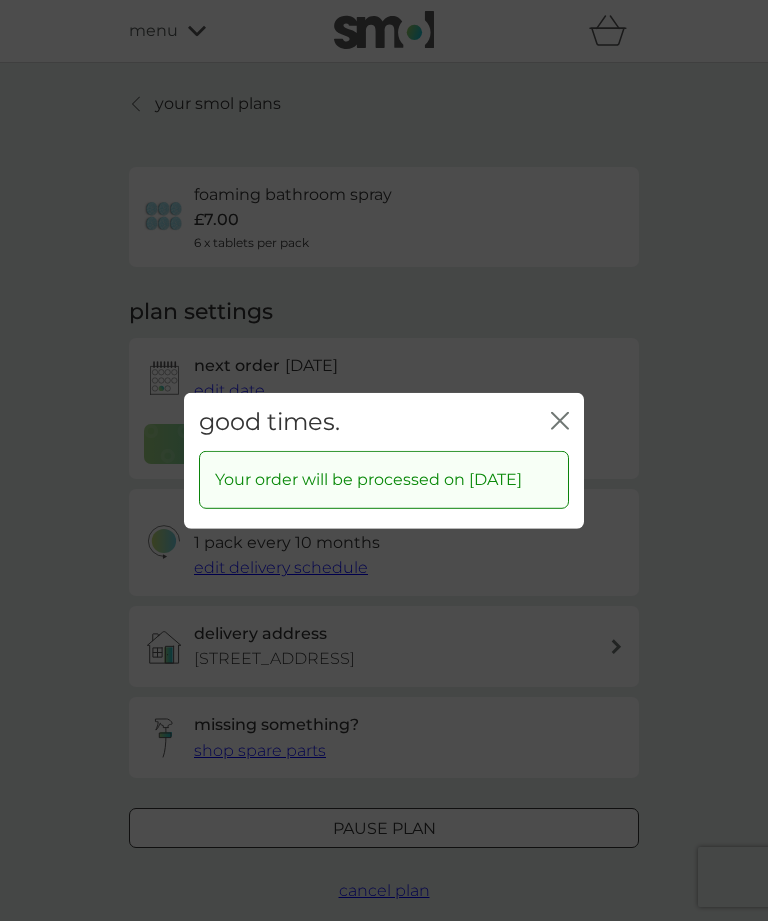 click on "close" 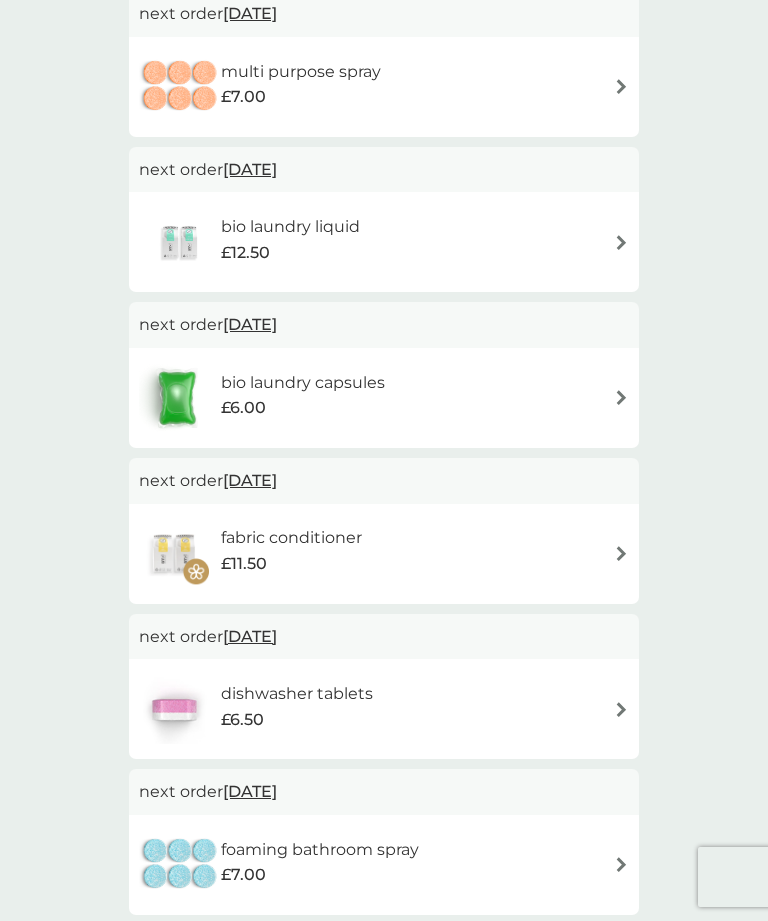scroll, scrollTop: 424, scrollLeft: 0, axis: vertical 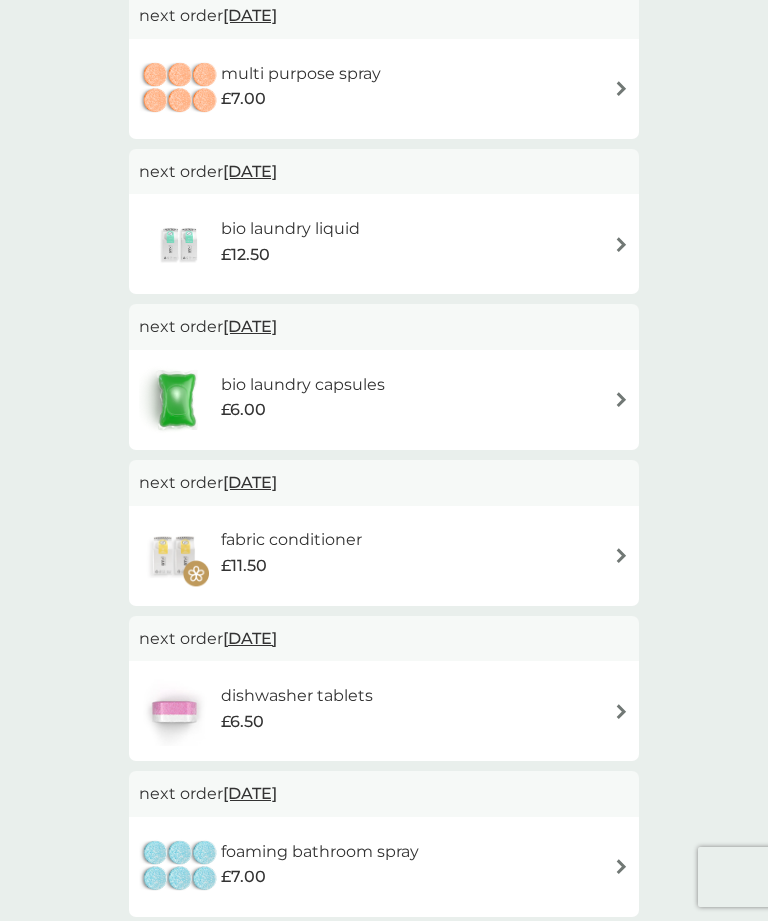 click on "bio laundry capsules £6.00" at bounding box center [384, 400] 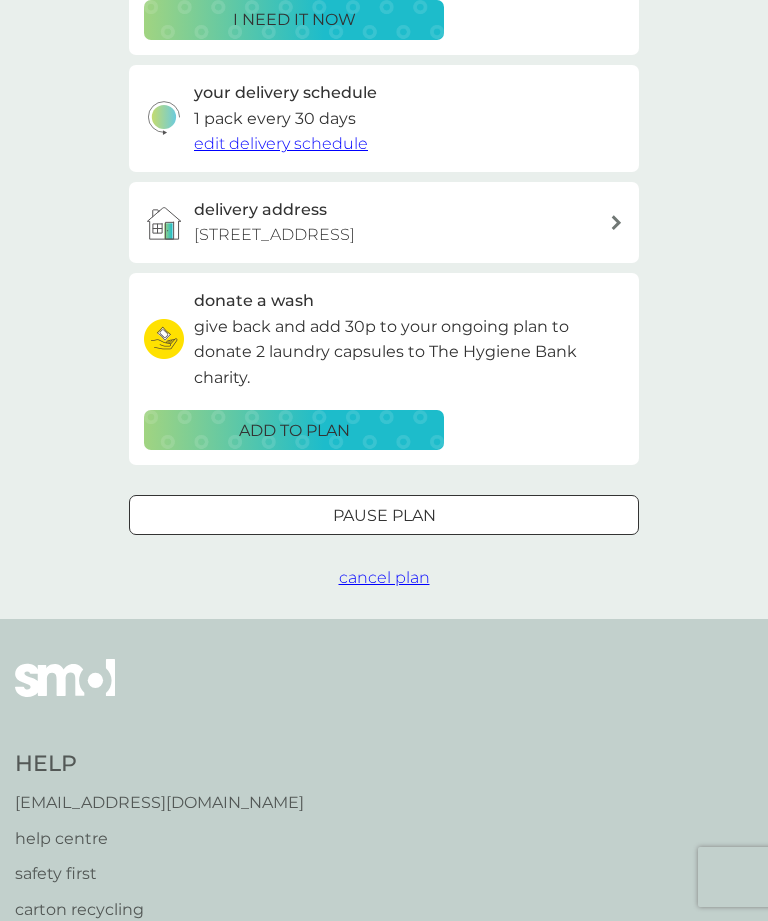 scroll, scrollTop: 0, scrollLeft: 0, axis: both 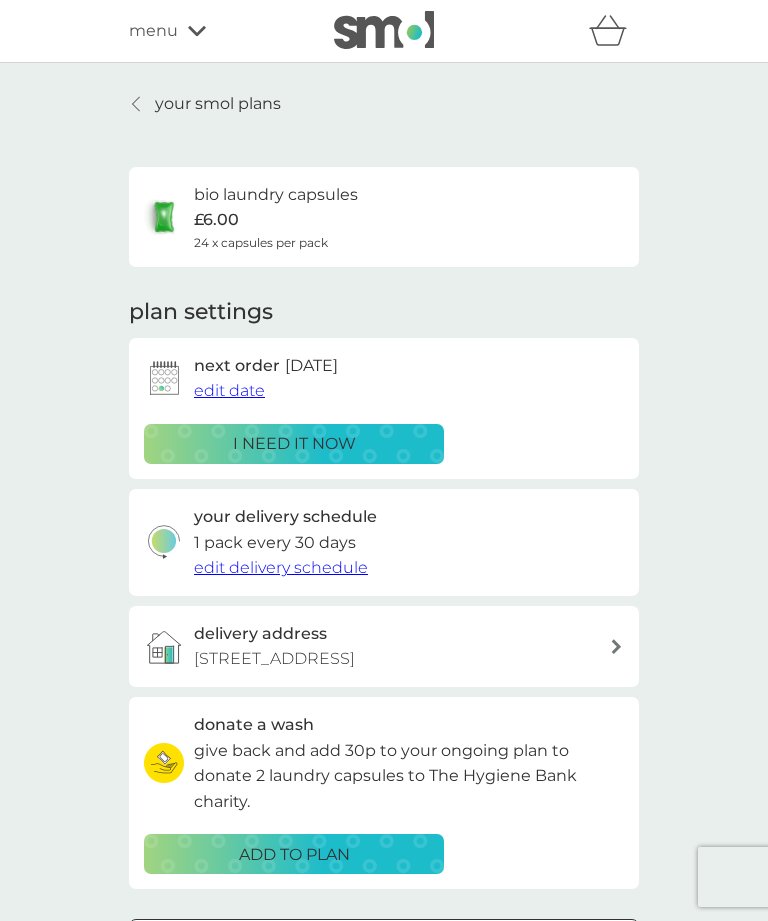 click on "edit date" at bounding box center (229, 390) 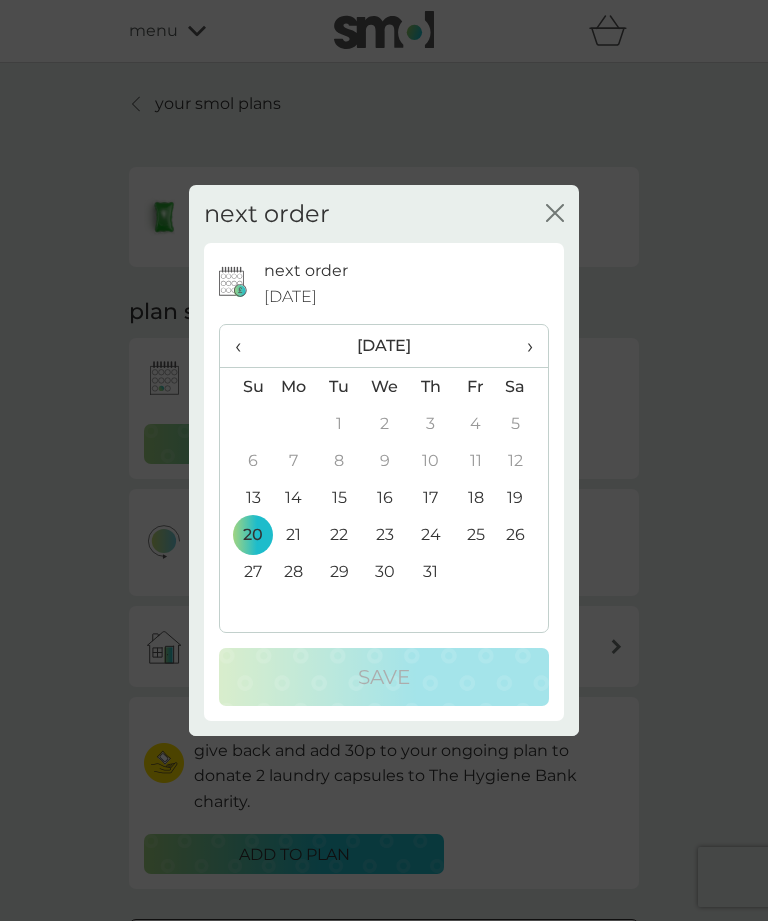 click on "›" at bounding box center [523, 346] 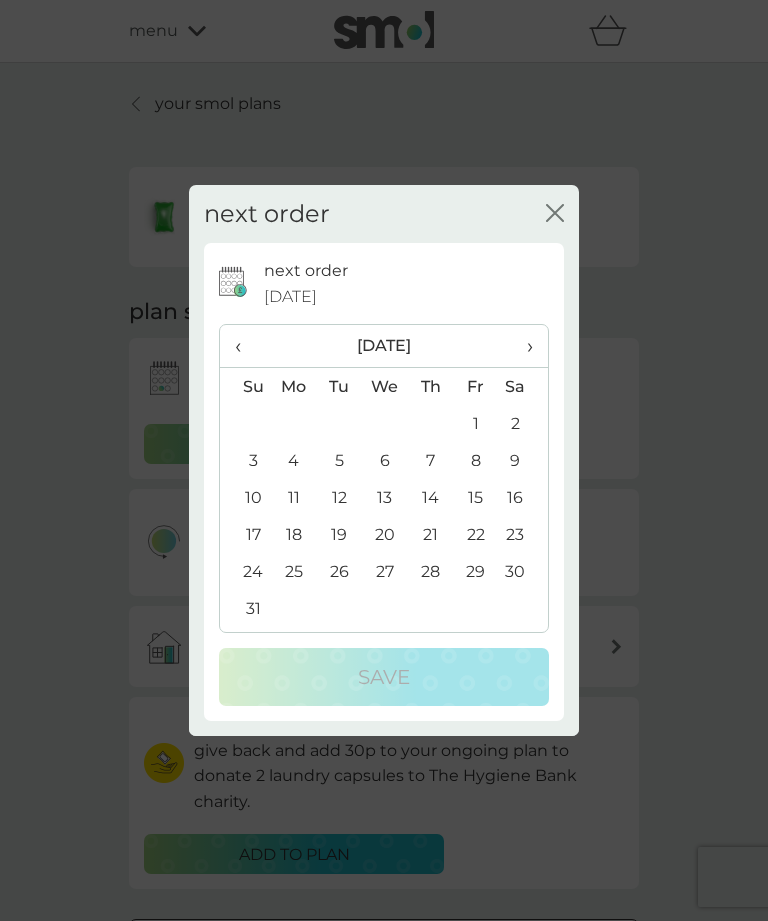 click on "8" at bounding box center [475, 460] 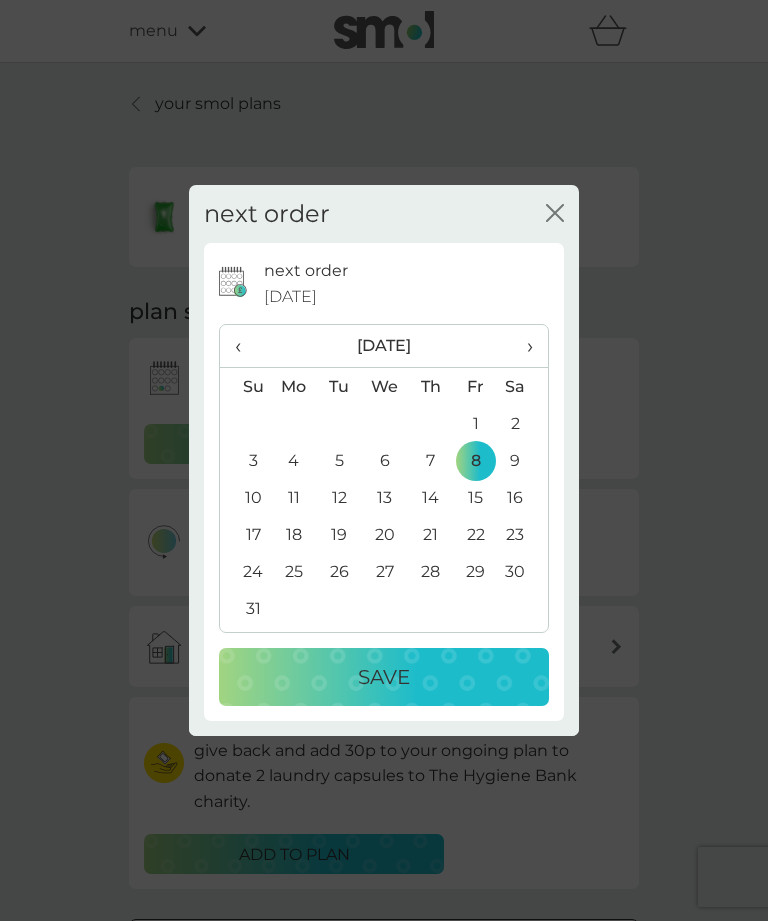 click on "Save" at bounding box center (384, 677) 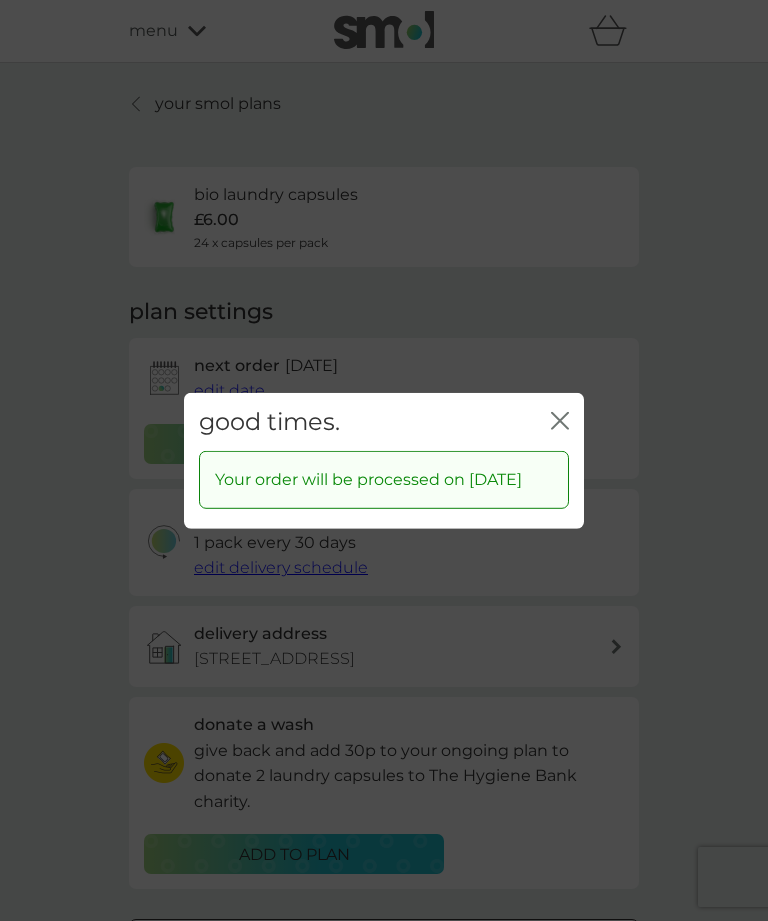 click 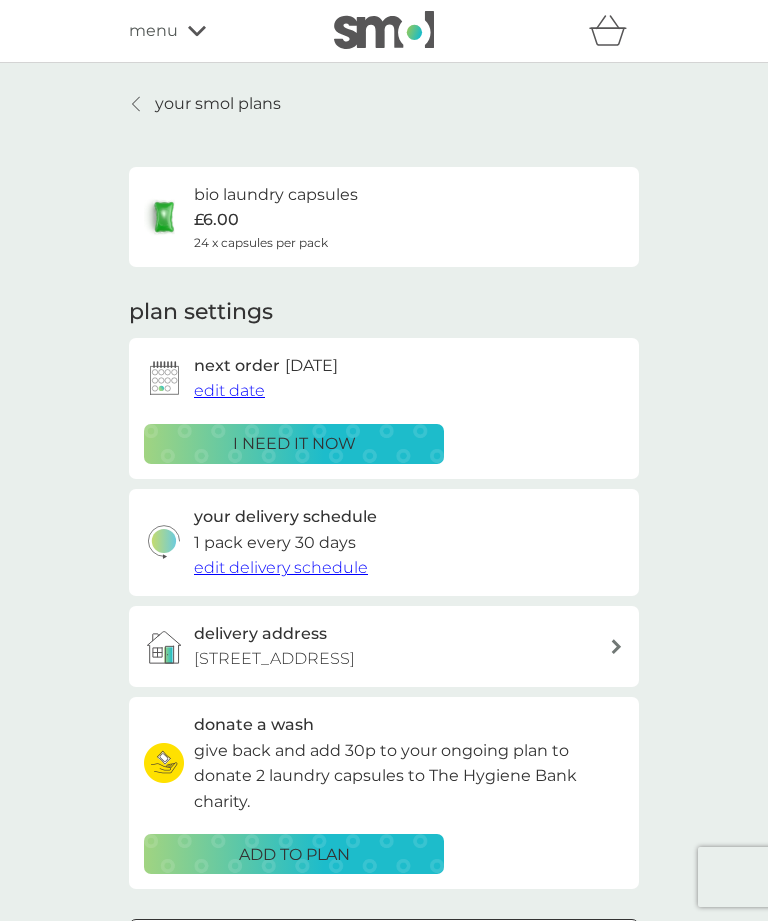click 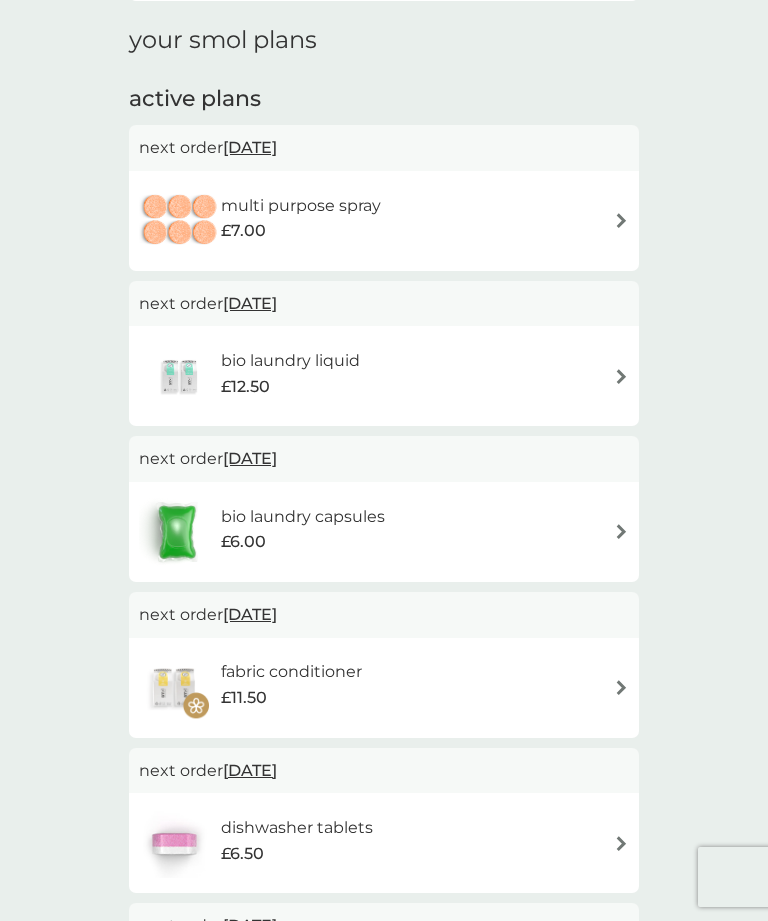scroll, scrollTop: 309, scrollLeft: 0, axis: vertical 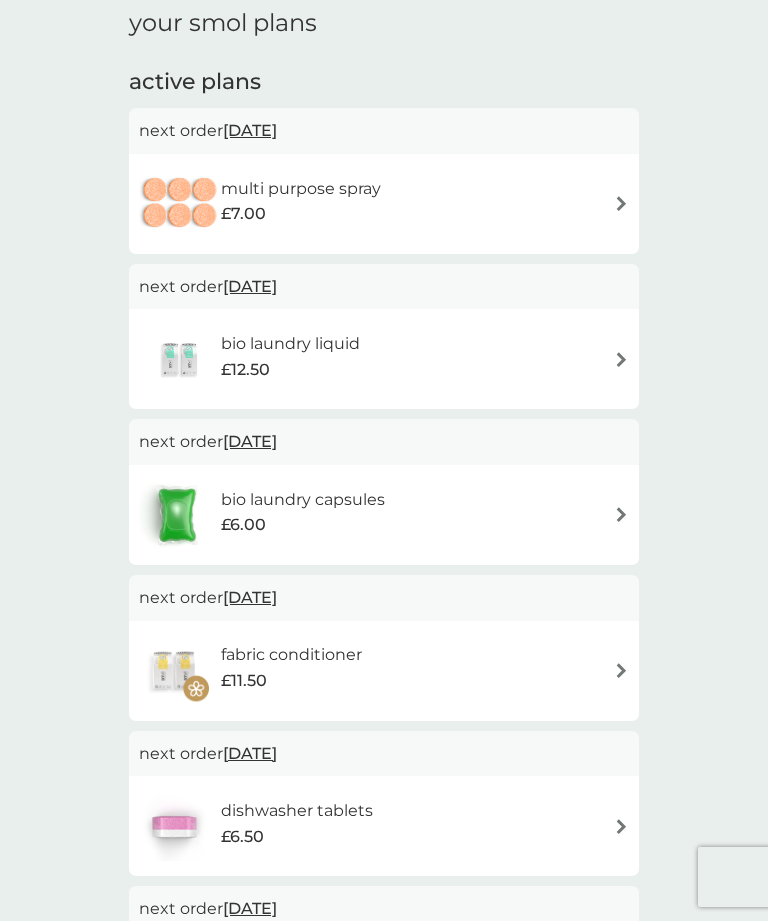 click on "combine your upcoming orders in one boxed delivery. find out more your smol plans active plans next order  17 Jul 2025 multi purpose spray £7.00 next order  17 Jul 2025 bio laundry liquid £12.50 next order  8 Aug 2025 bio laundry capsules £6.00 next order  8 Aug 2025 fabric conditioner £11.50 next order  8 Aug 2025 dishwasher tablets £6.50 next order  1 Sep 2025 foaming bathroom spray £7.00 next order  1 Sep 2025 floor cleaner £7.00 next order  1 Sep 2025 stain gel £12.50 next order  20 Nov 2025 washing up liquid £8.50 buy again bio laundry storage caddy £8.50" at bounding box center [384, 735] 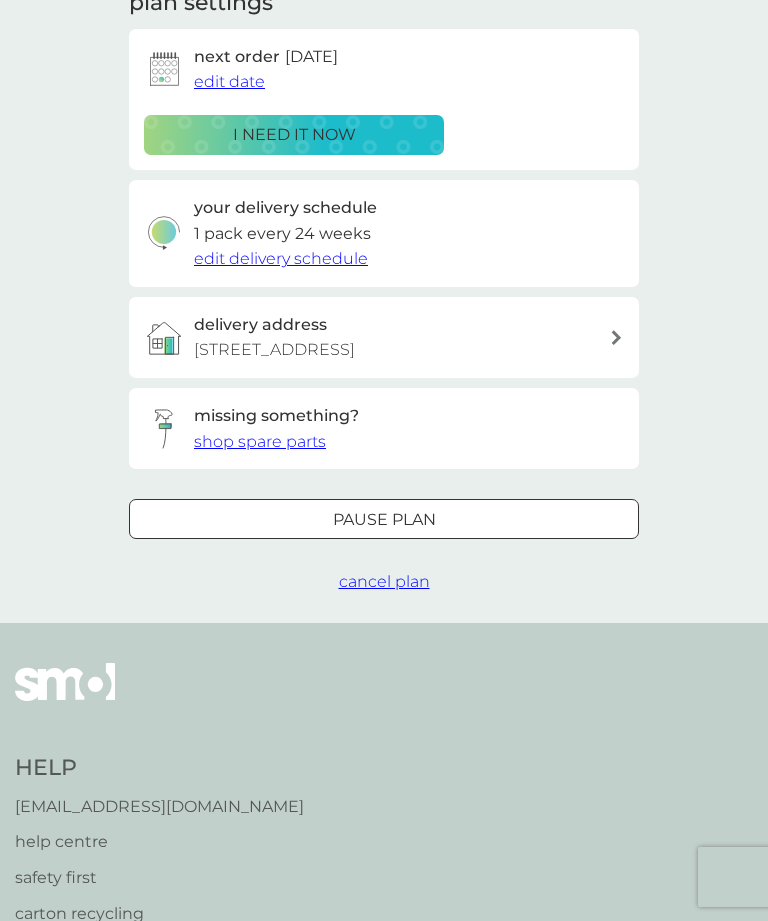 scroll, scrollTop: 0, scrollLeft: 0, axis: both 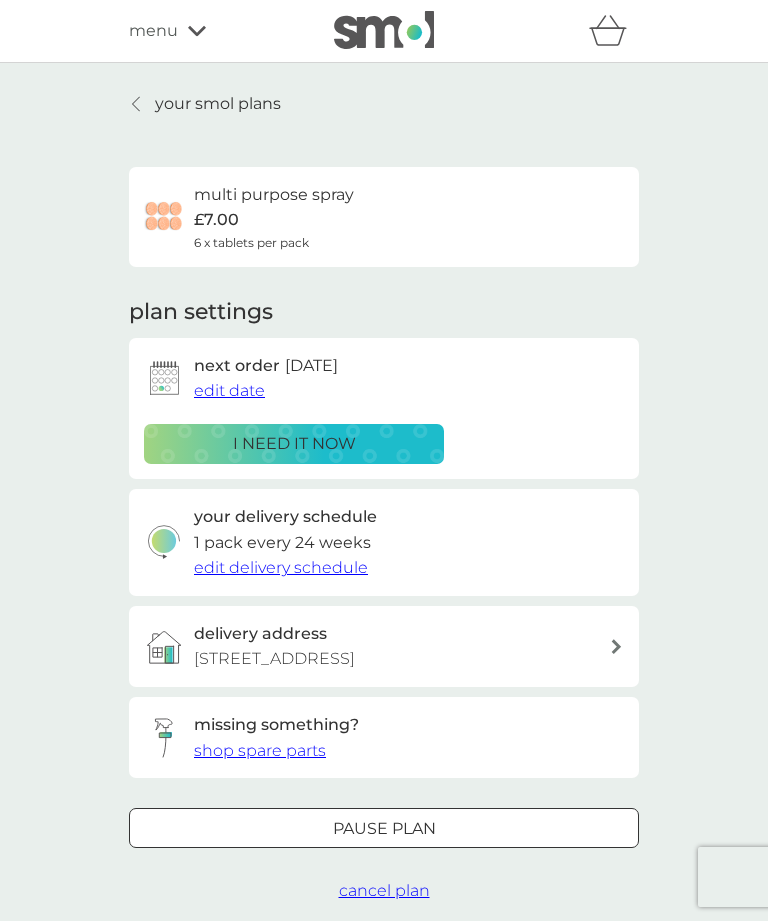 click on "edit date" at bounding box center (229, 390) 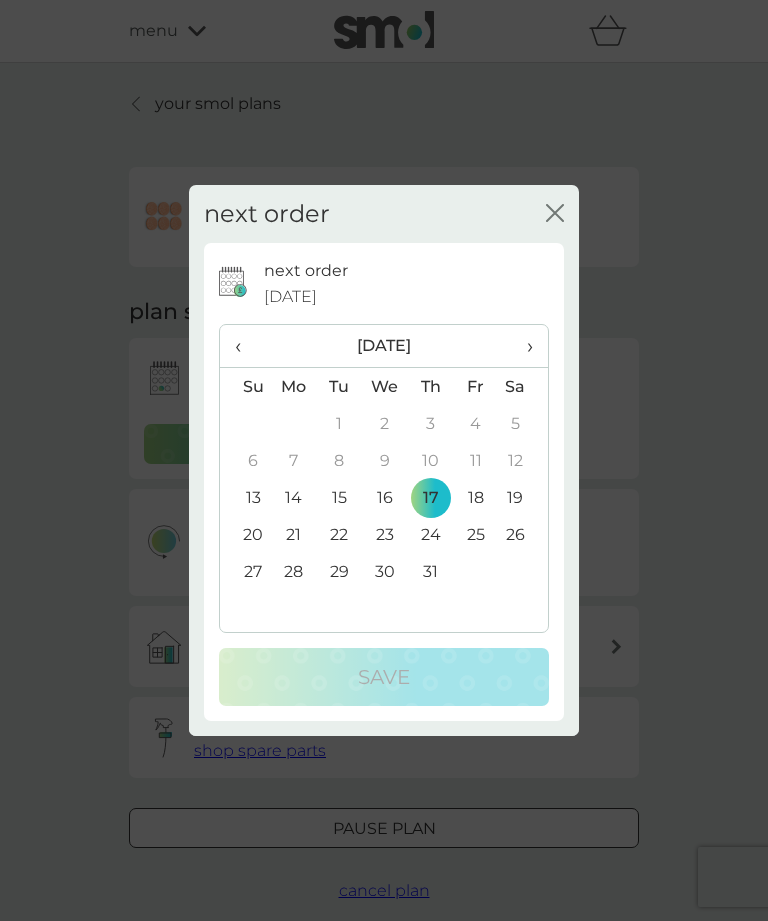 click on "›" at bounding box center (523, 346) 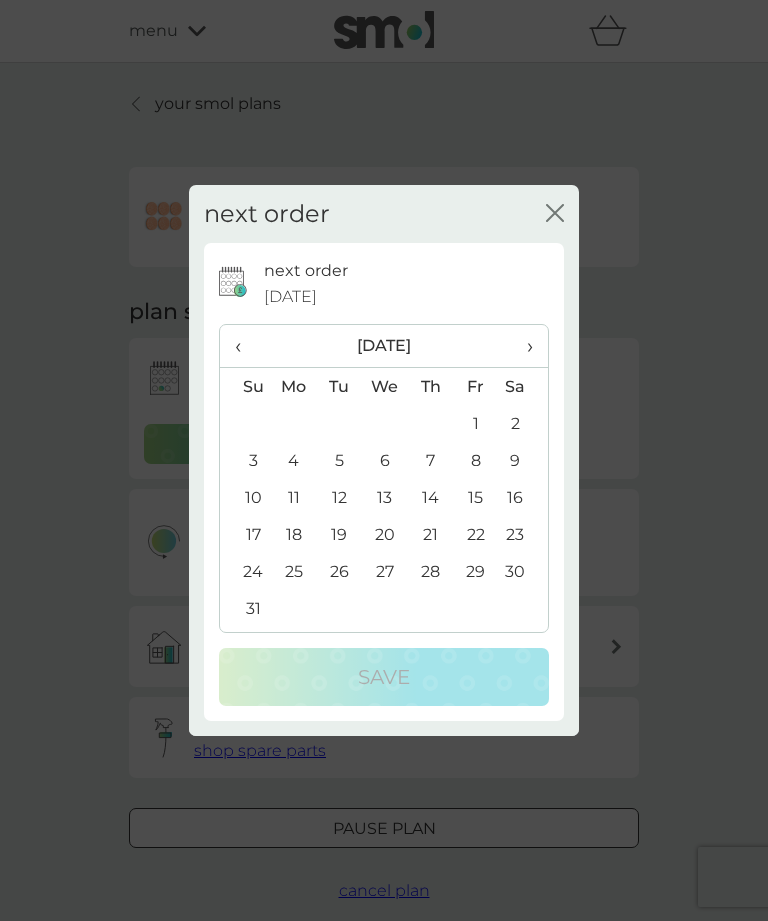 click on "8" at bounding box center [475, 460] 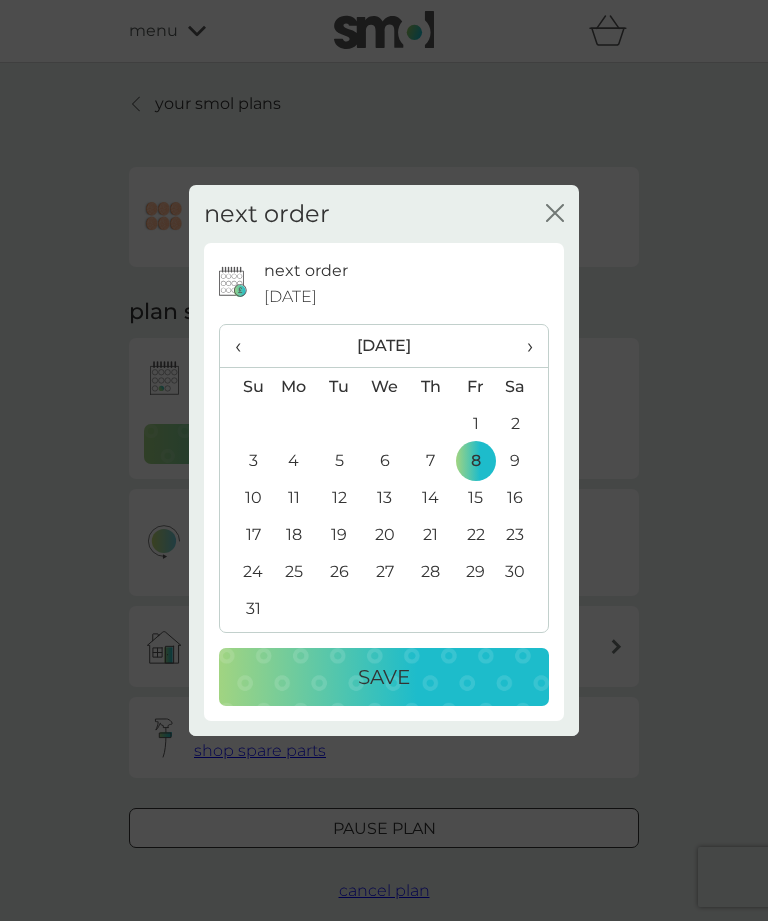 click on "Save" at bounding box center [384, 677] 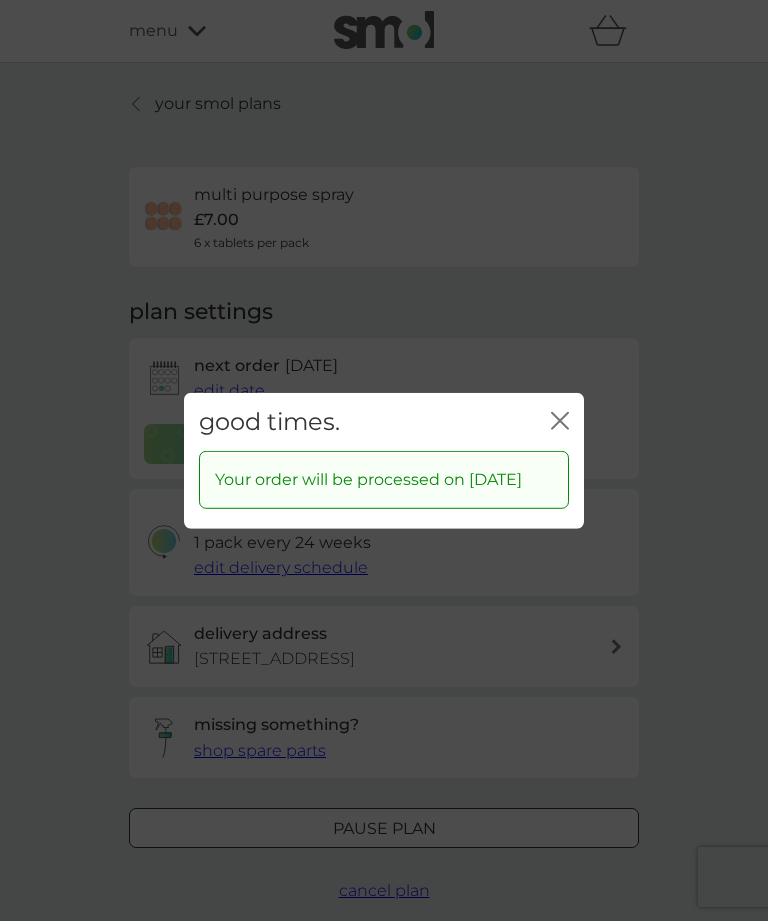 click on "close" 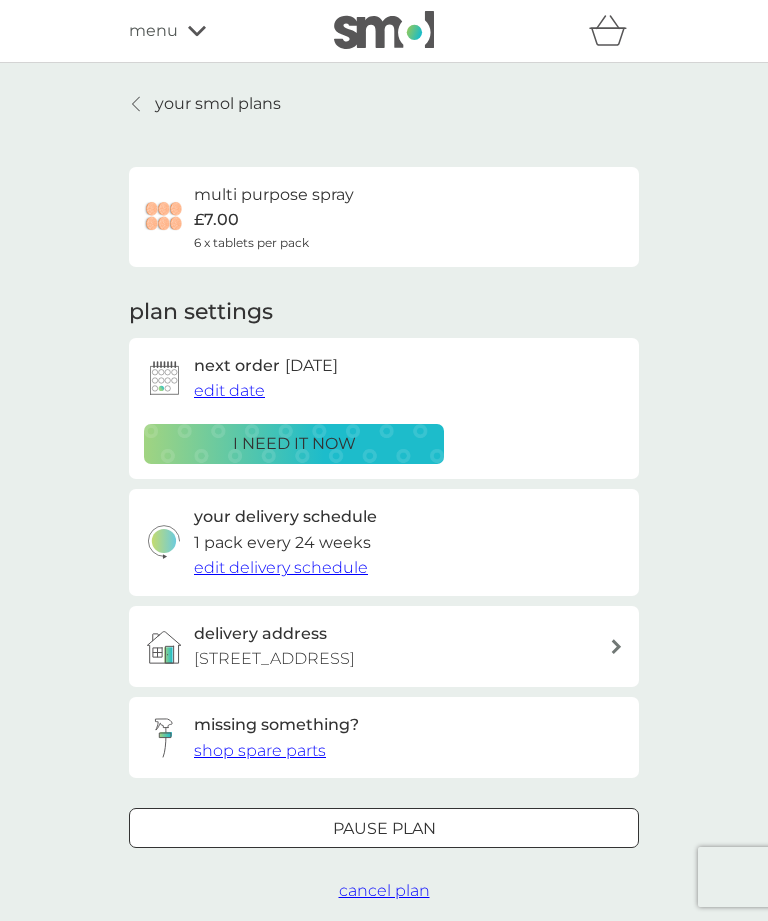 click 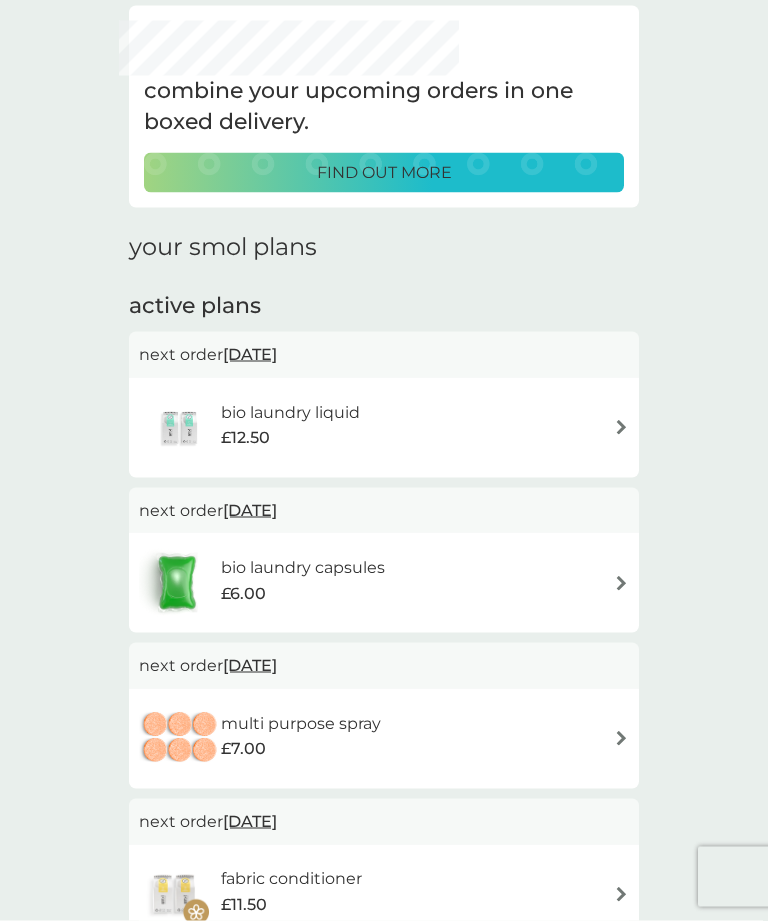 scroll, scrollTop: 0, scrollLeft: 0, axis: both 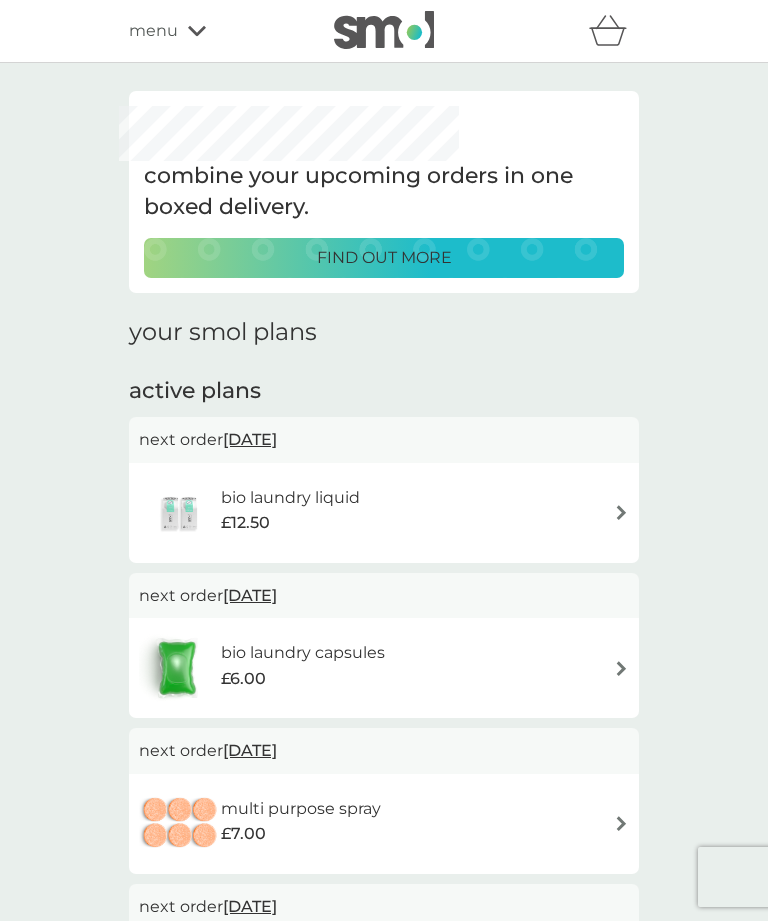 click on "menu" at bounding box center [214, 31] 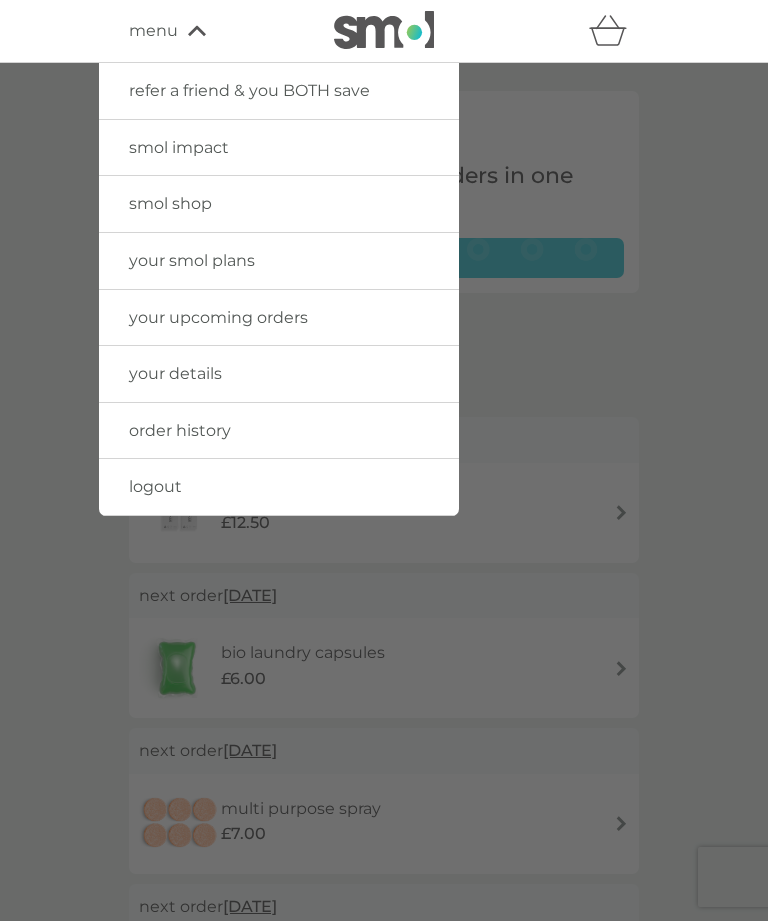 click on "your upcoming orders" at bounding box center (279, 318) 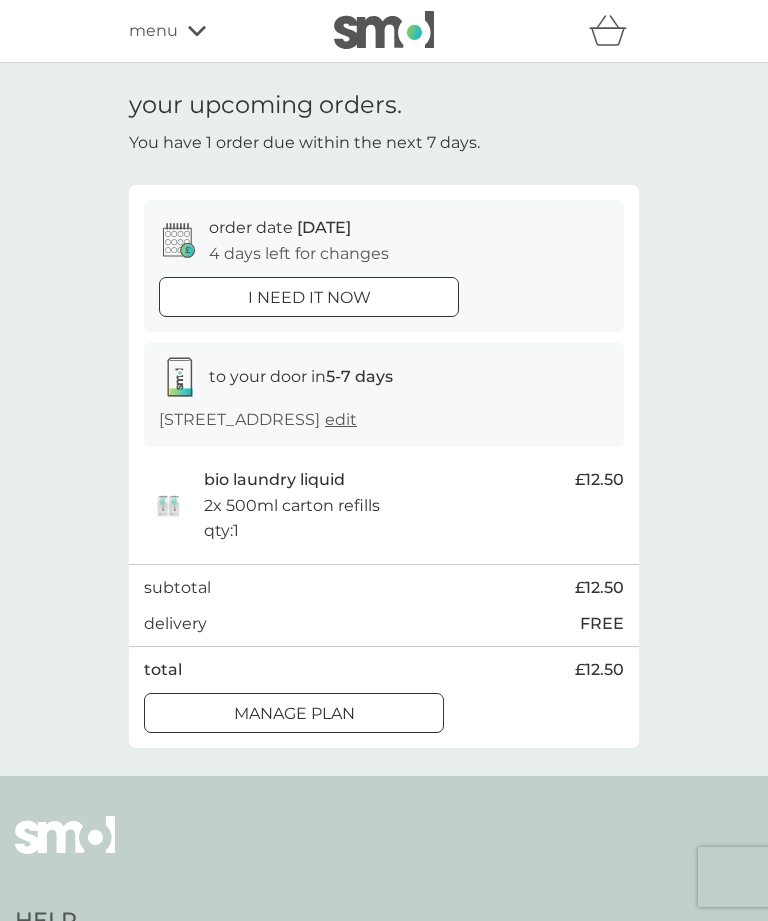 click on "i need it now" at bounding box center (309, 298) 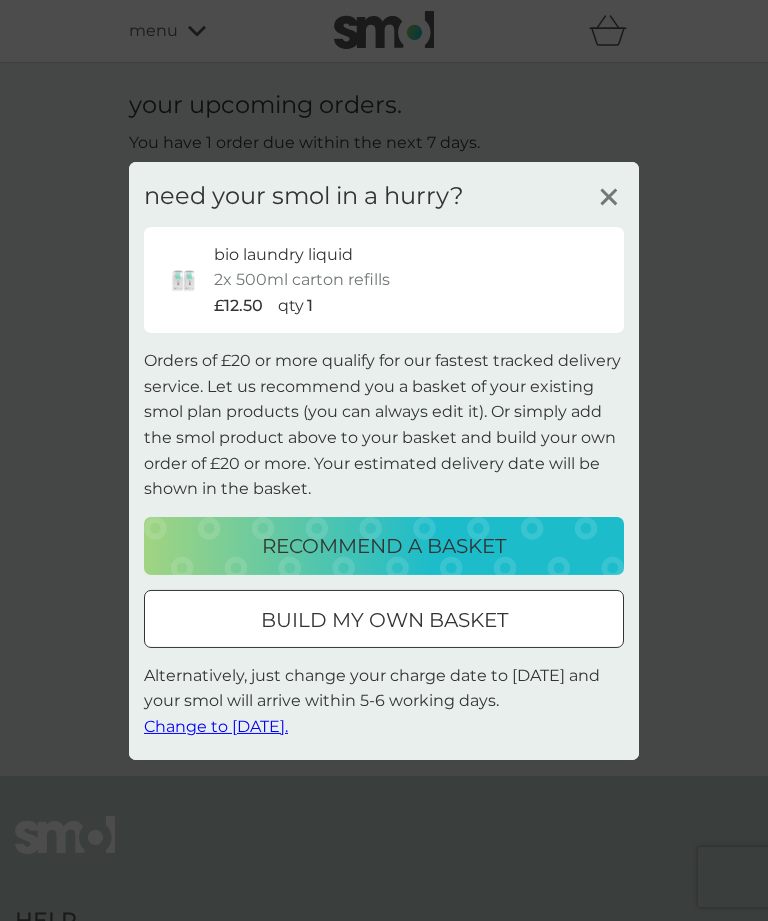 click on "Change to tomorrow." at bounding box center [216, 726] 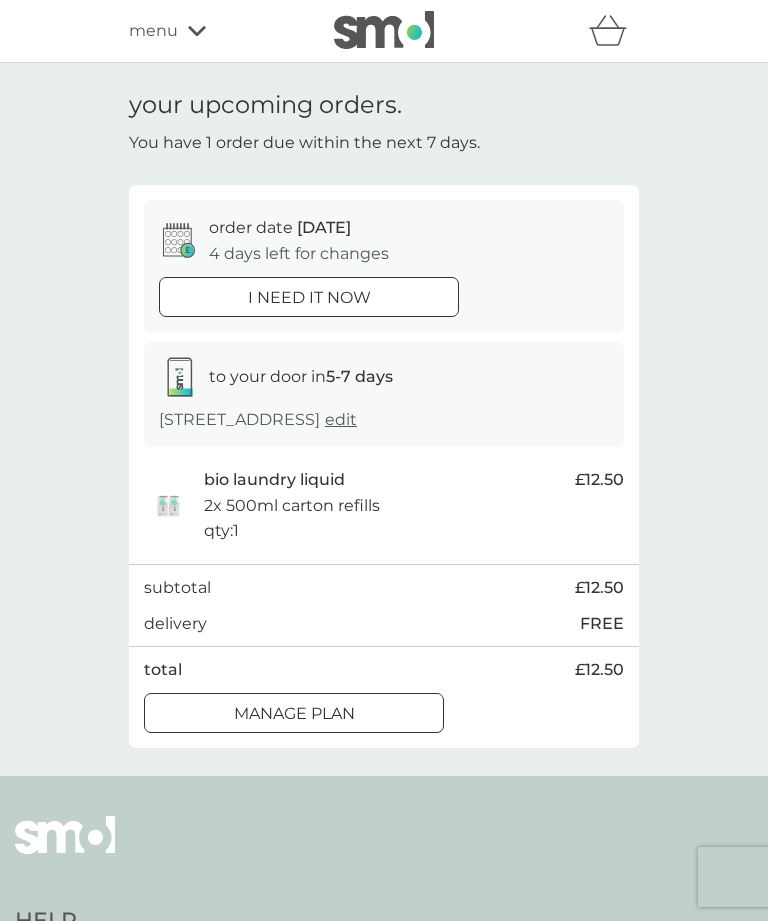 click on "i need it now" at bounding box center [309, 298] 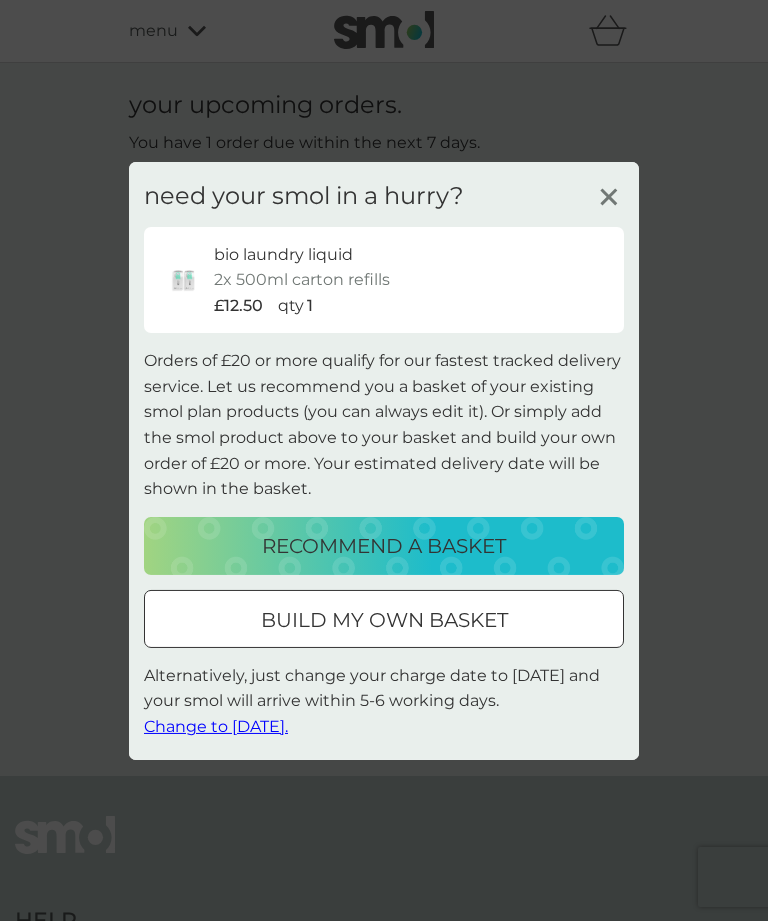 click on "Change to tomorrow." at bounding box center (216, 726) 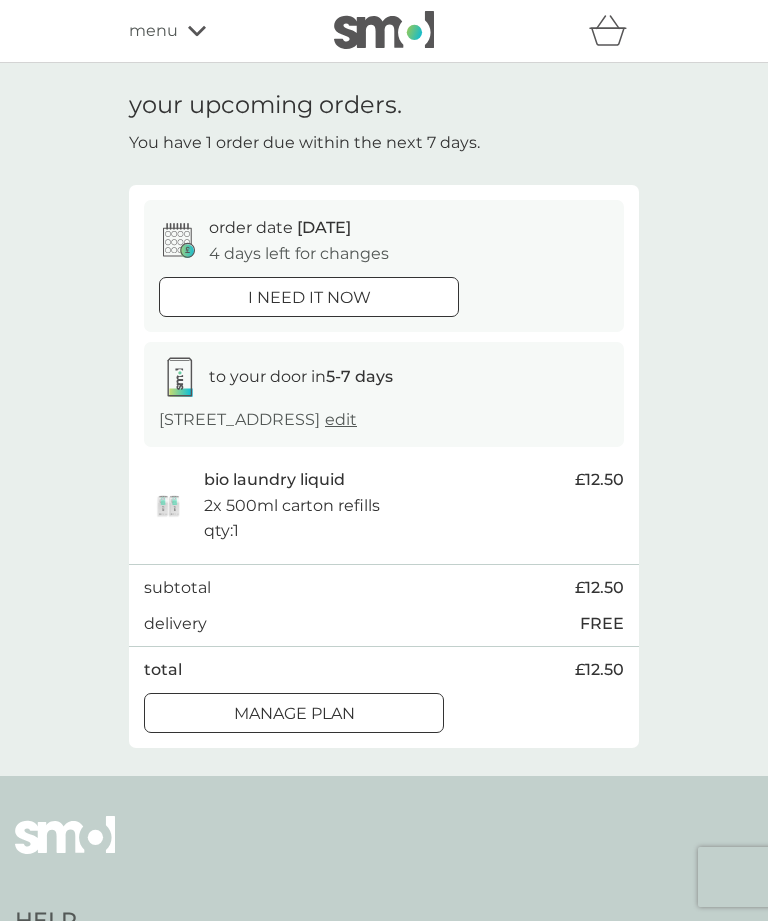 click on "menu" at bounding box center (153, 31) 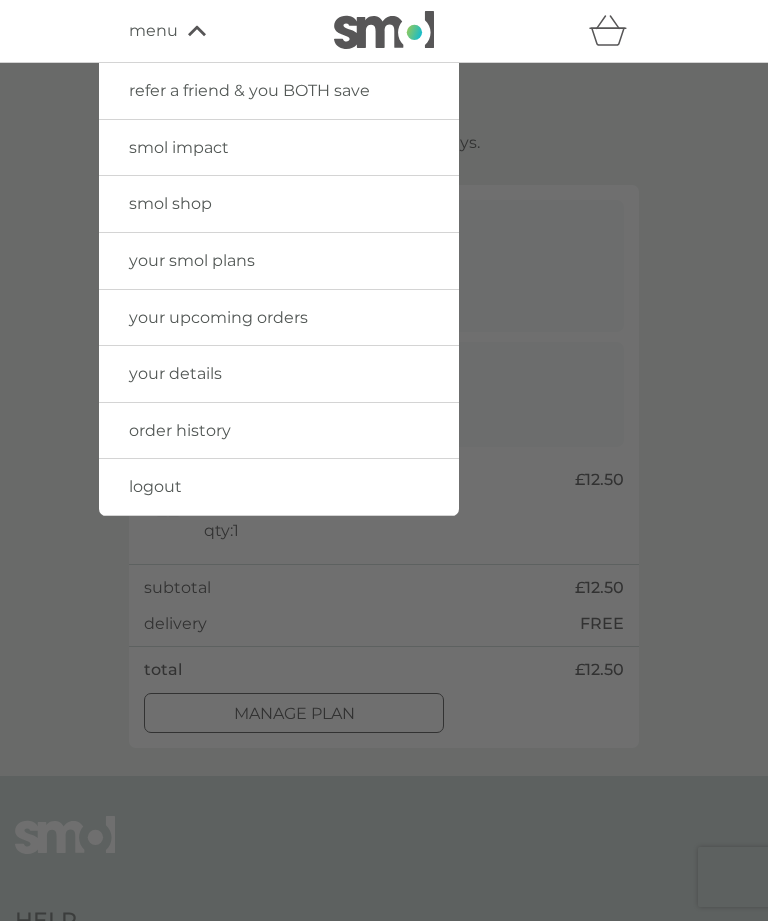 click on "your smol plans" at bounding box center [279, 261] 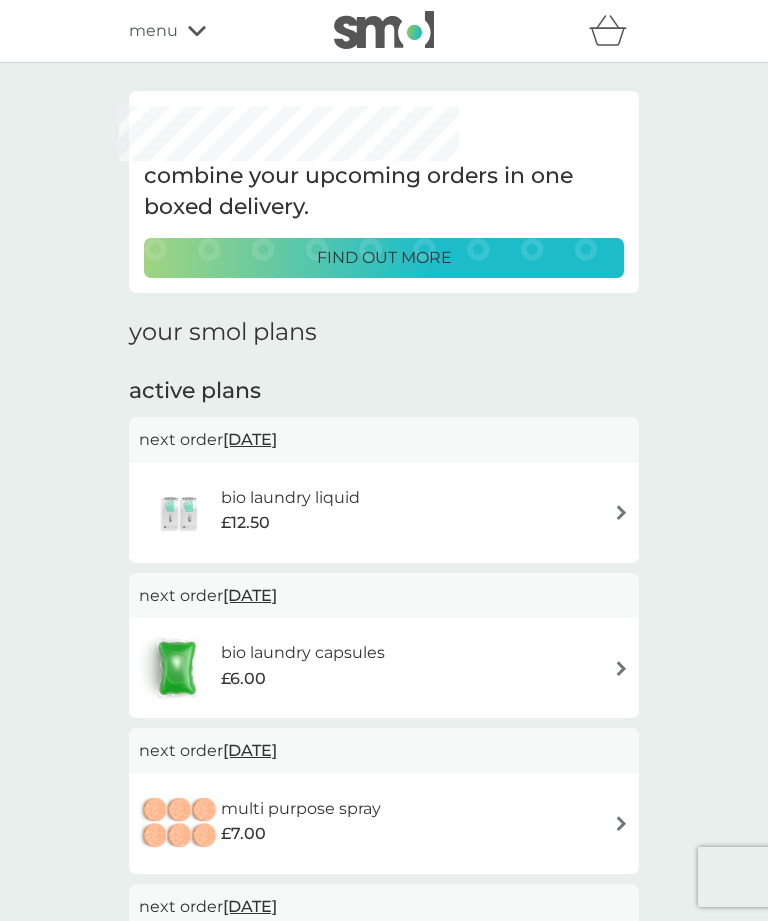 click on "bio laundry liquid £12.50" at bounding box center [384, 513] 